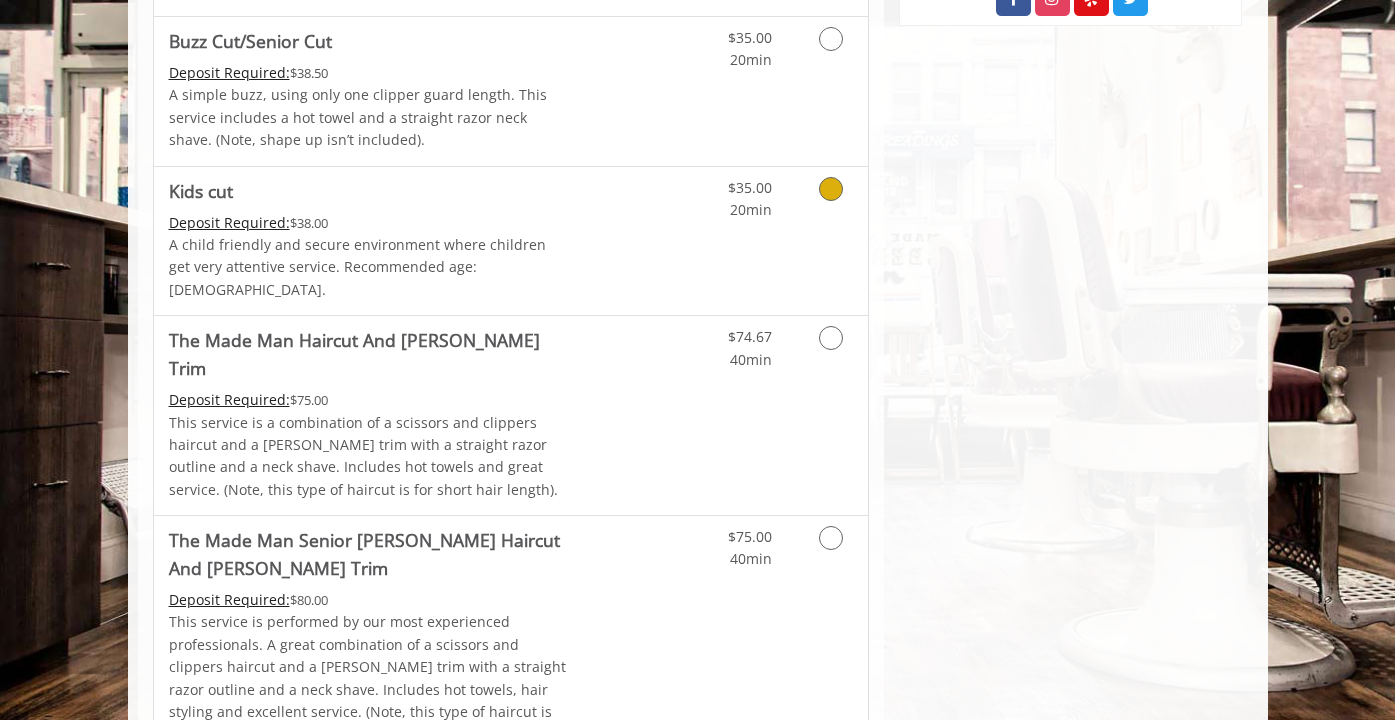 scroll, scrollTop: 1220, scrollLeft: 0, axis: vertical 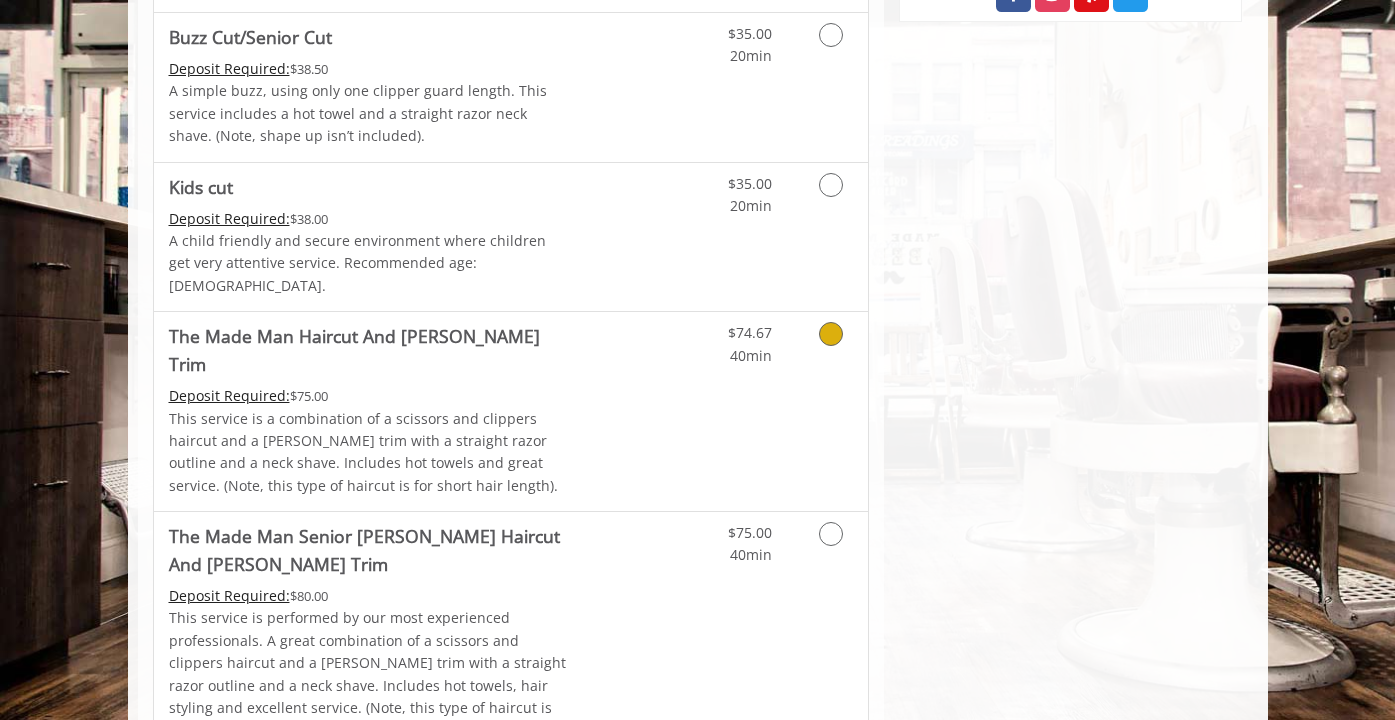 click at bounding box center [831, 334] 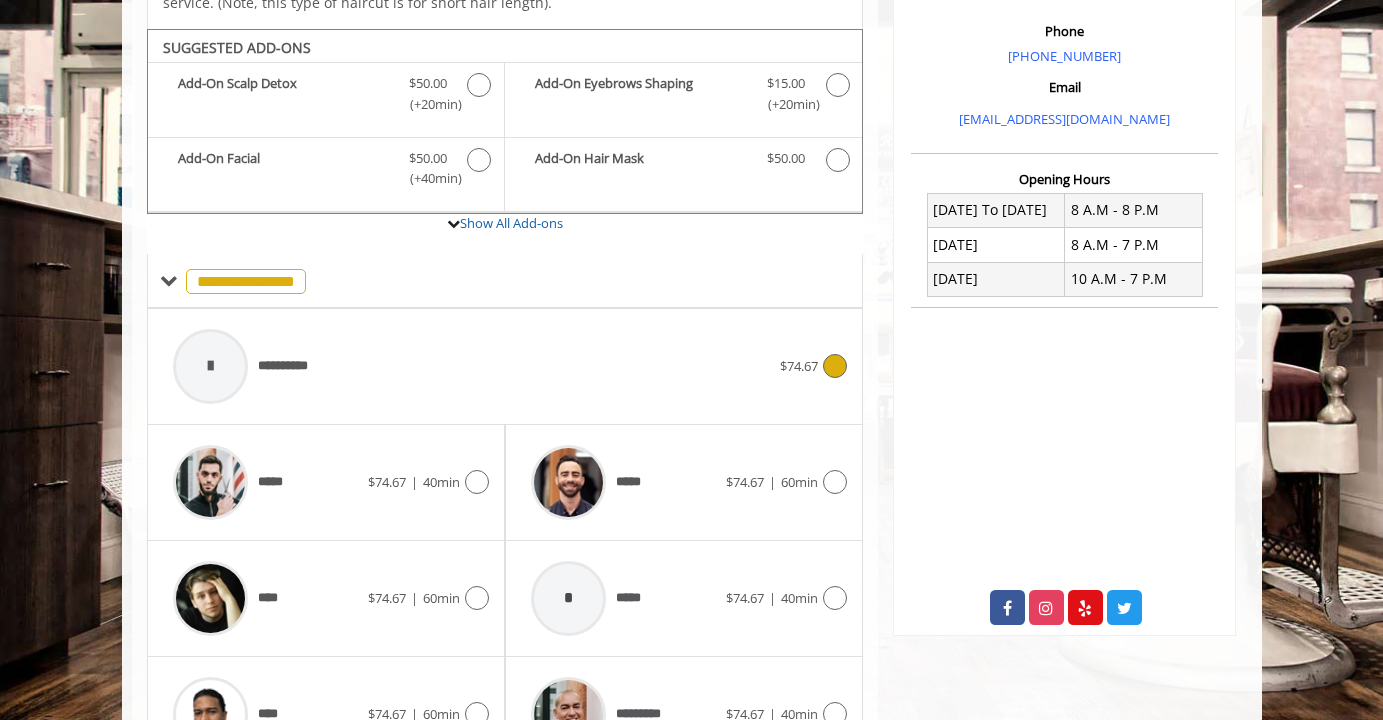 scroll, scrollTop: 700, scrollLeft: 0, axis: vertical 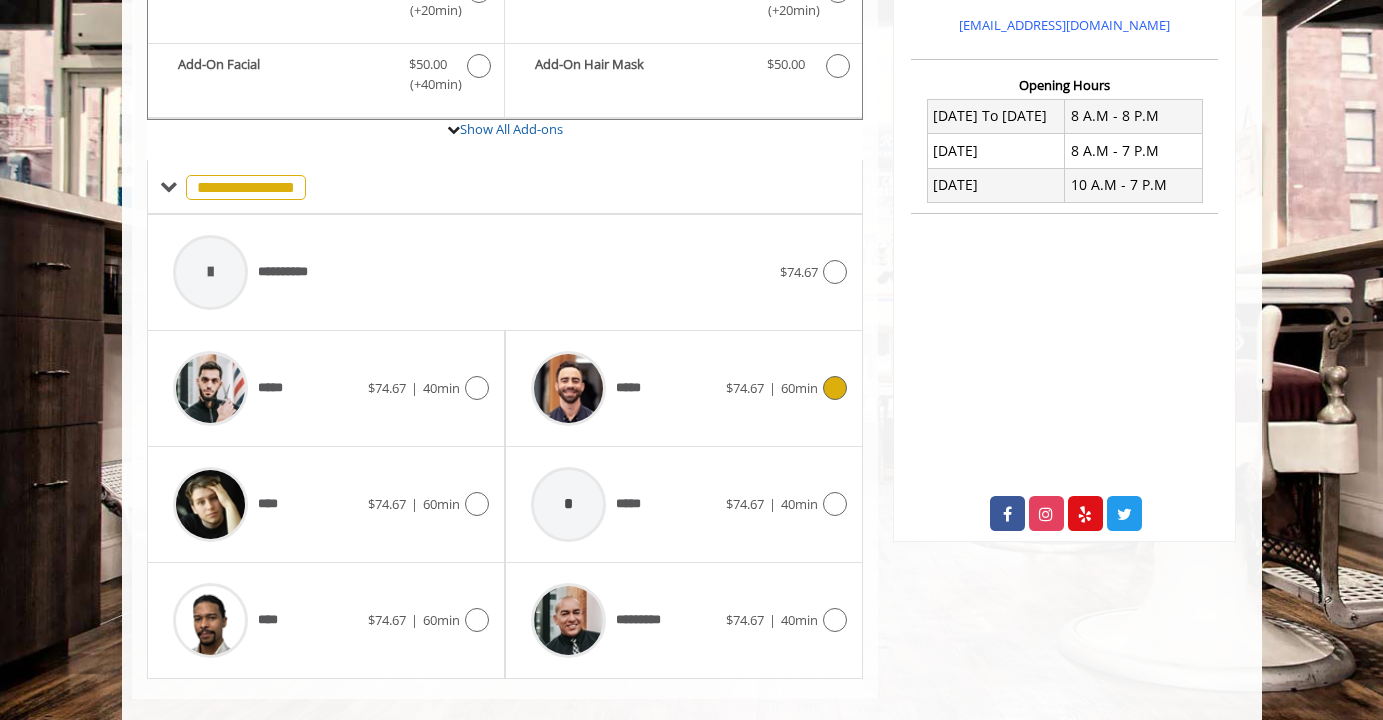 click at bounding box center (835, 388) 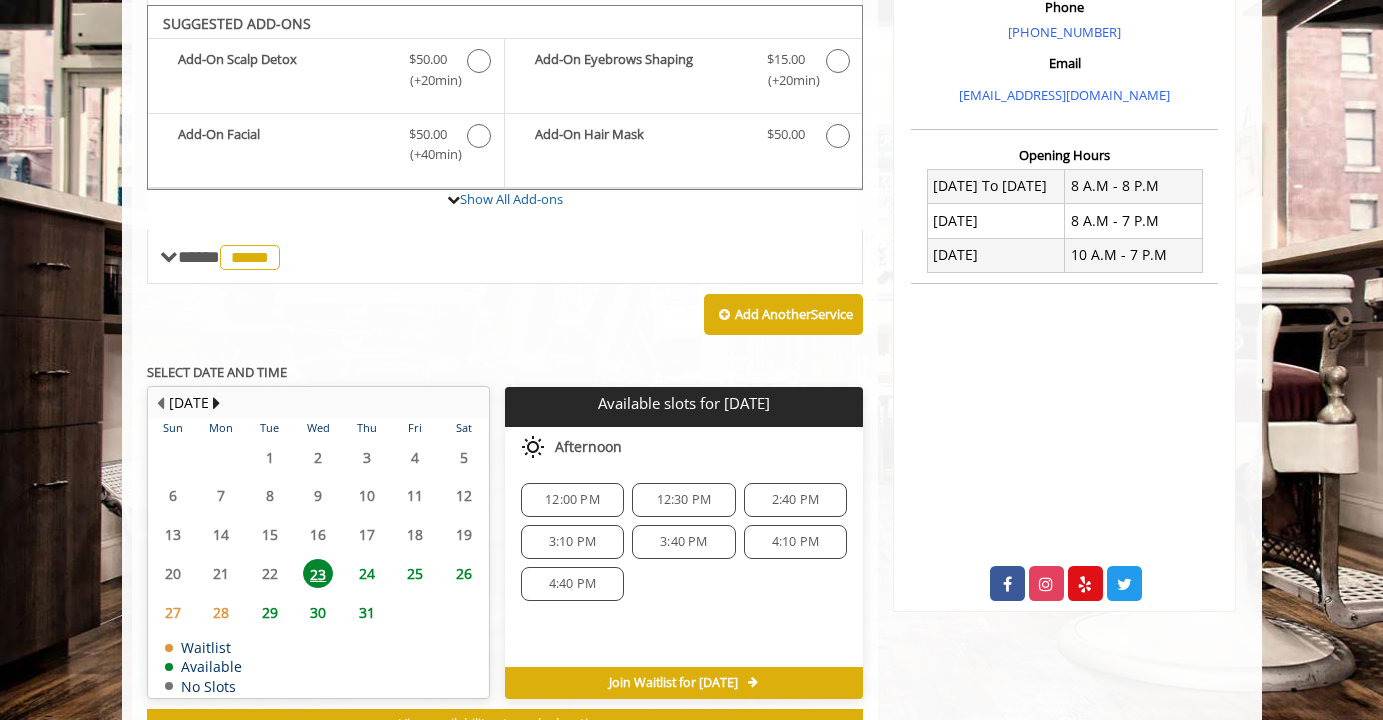 scroll, scrollTop: 607, scrollLeft: 0, axis: vertical 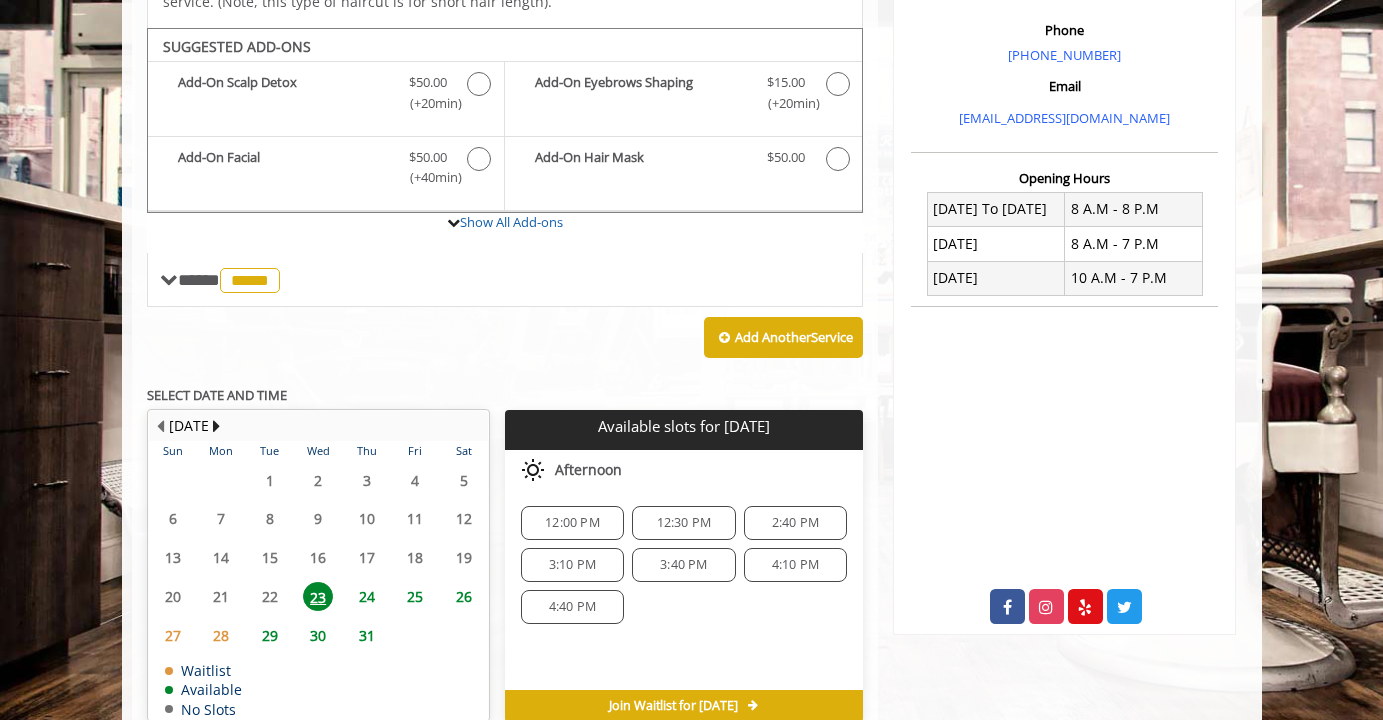 click on "3:40 PM" 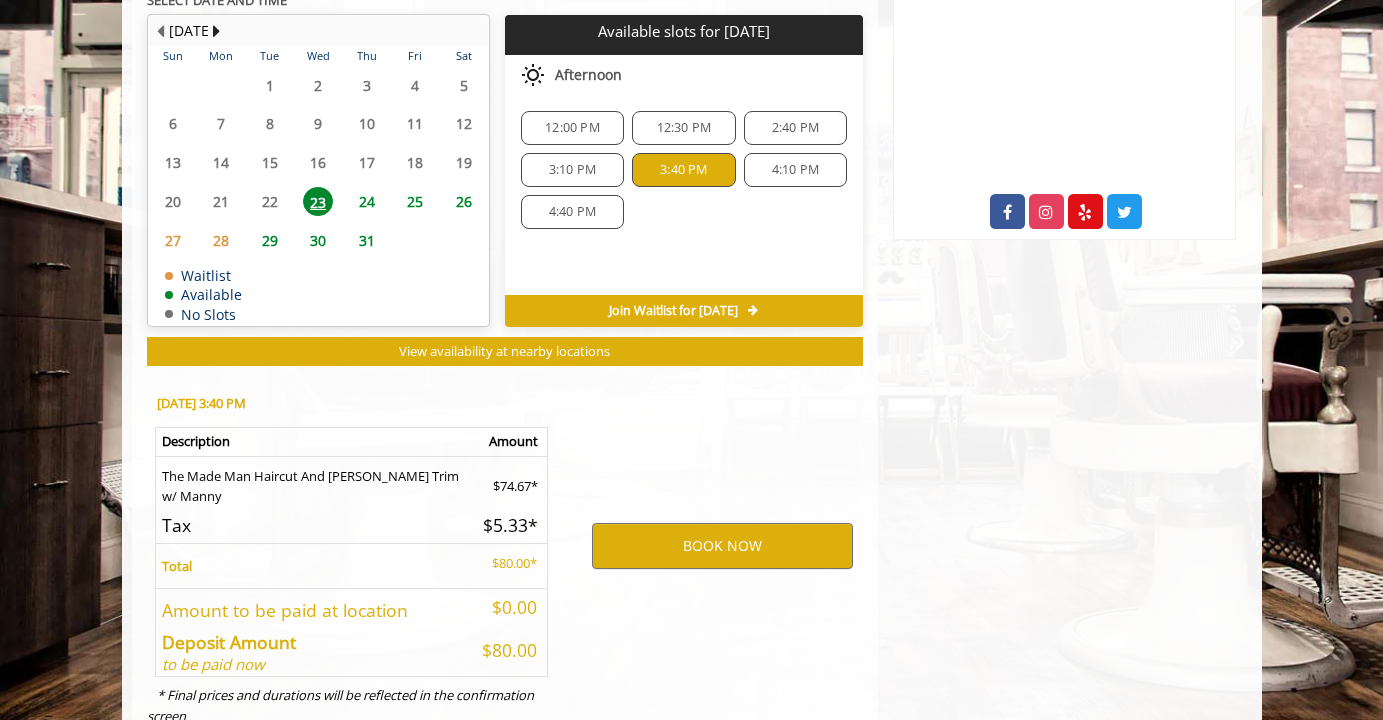 scroll, scrollTop: 1040, scrollLeft: 0, axis: vertical 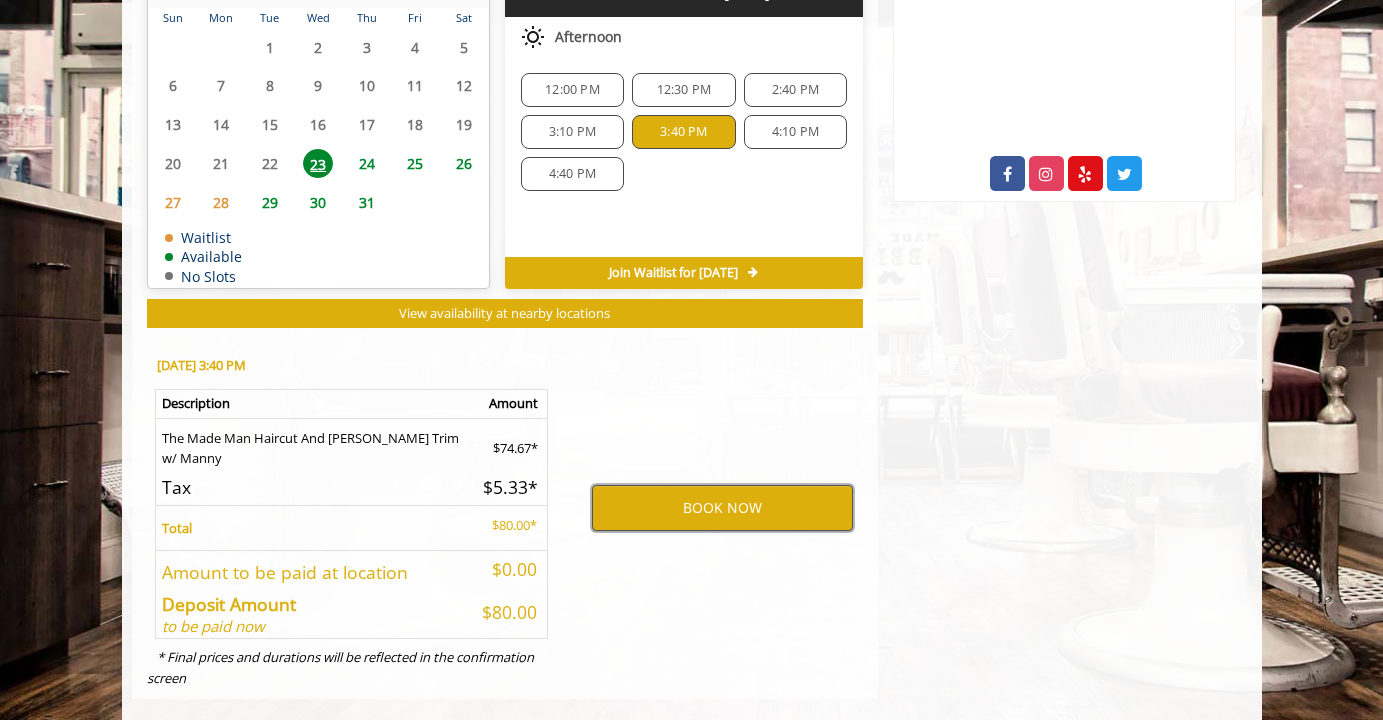 click on "BOOK NOW" at bounding box center (722, 508) 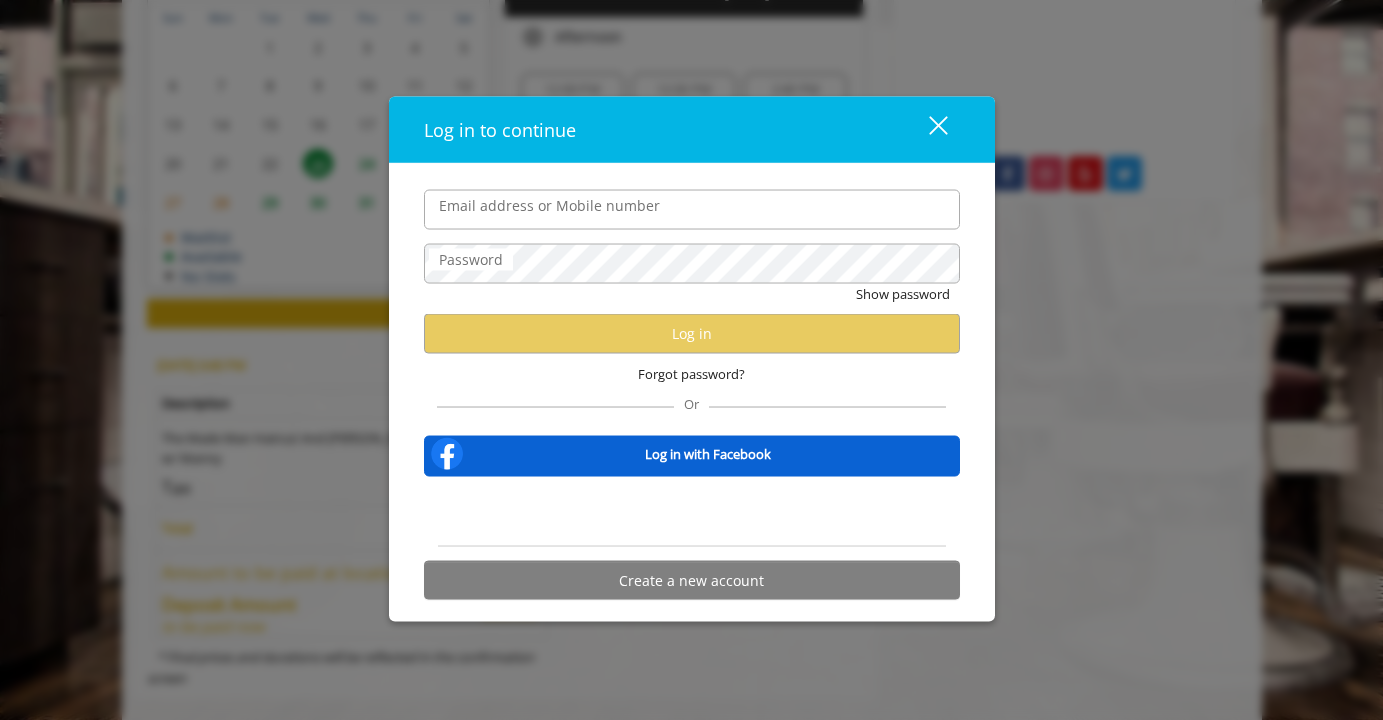 click on "Email address or Mobile number" at bounding box center [692, 209] 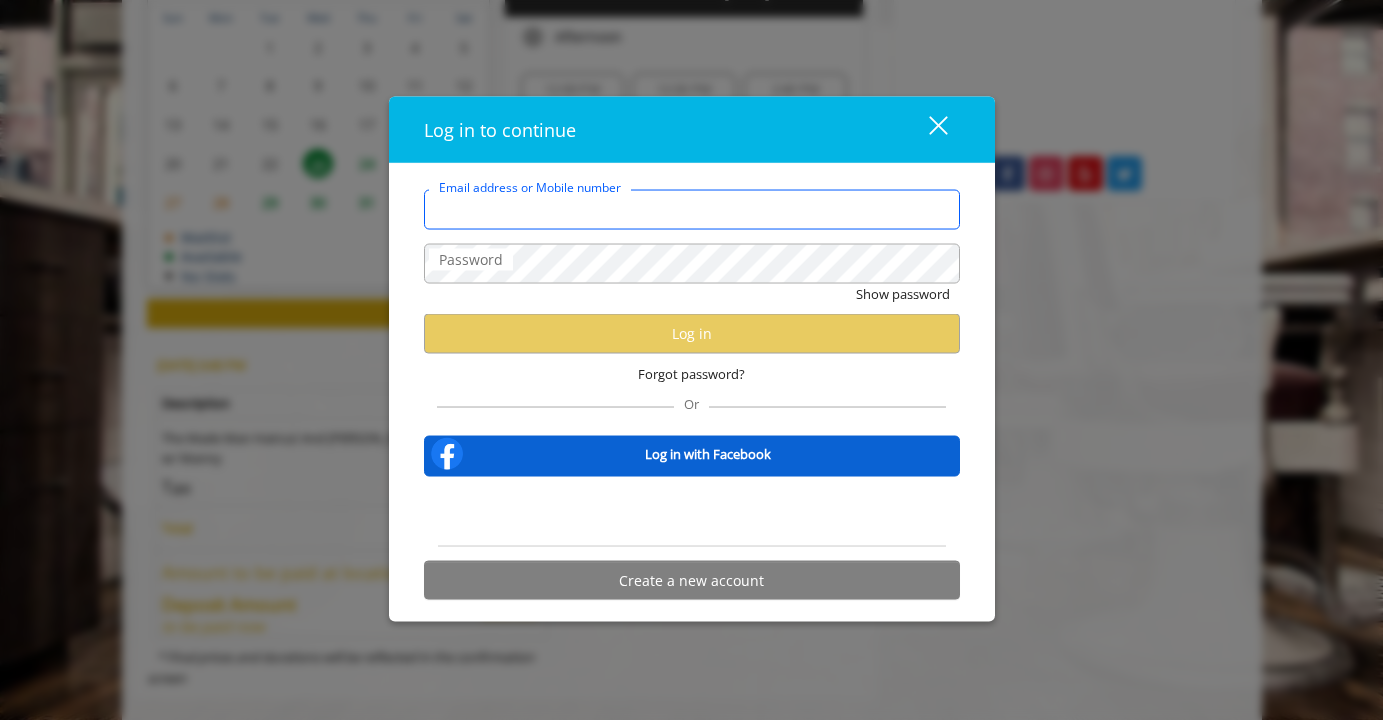type on "**********" 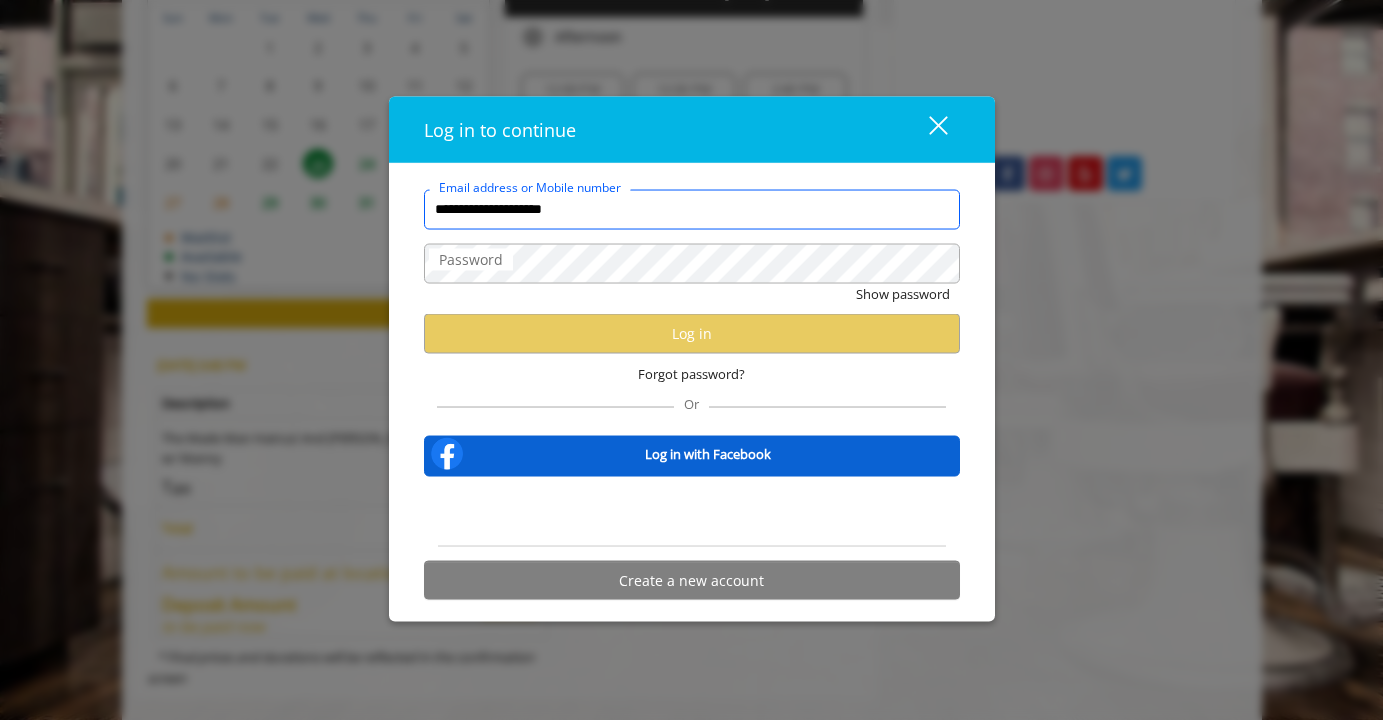 scroll, scrollTop: 0, scrollLeft: 0, axis: both 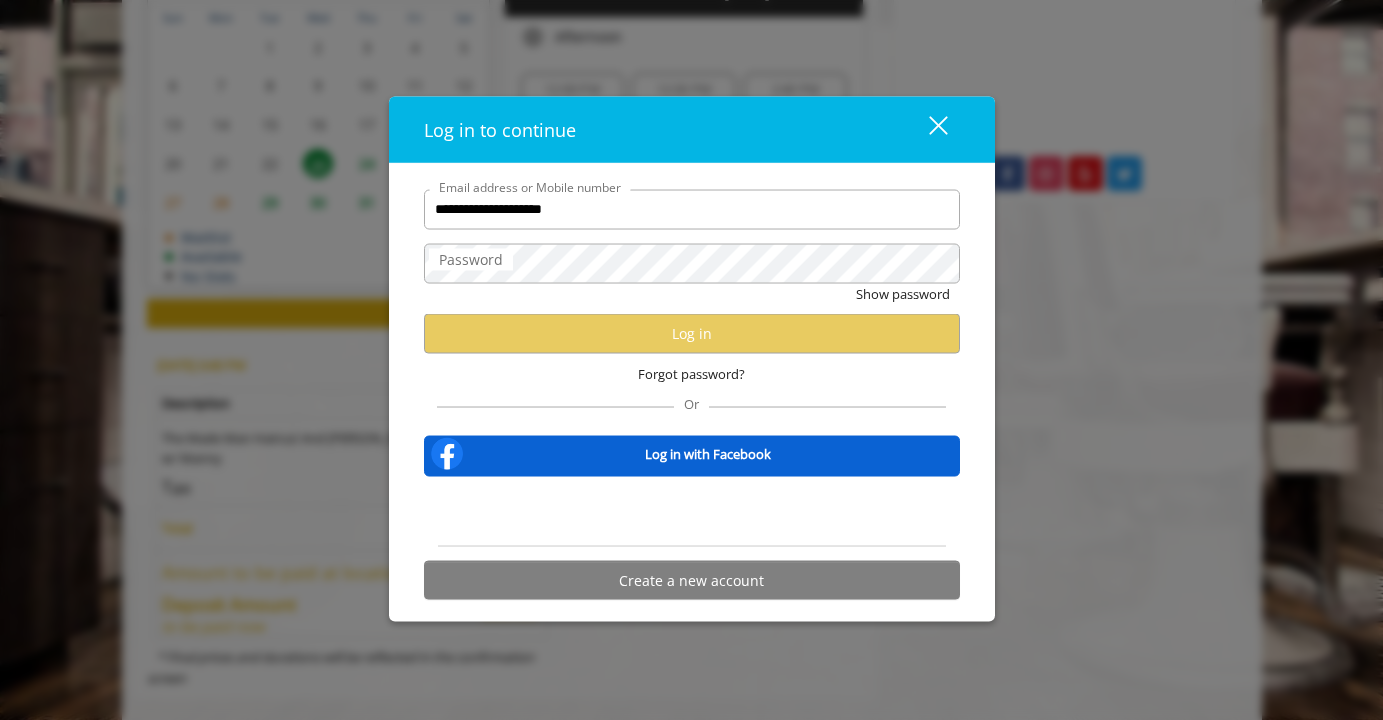 click on "Show password" at bounding box center [692, 298] 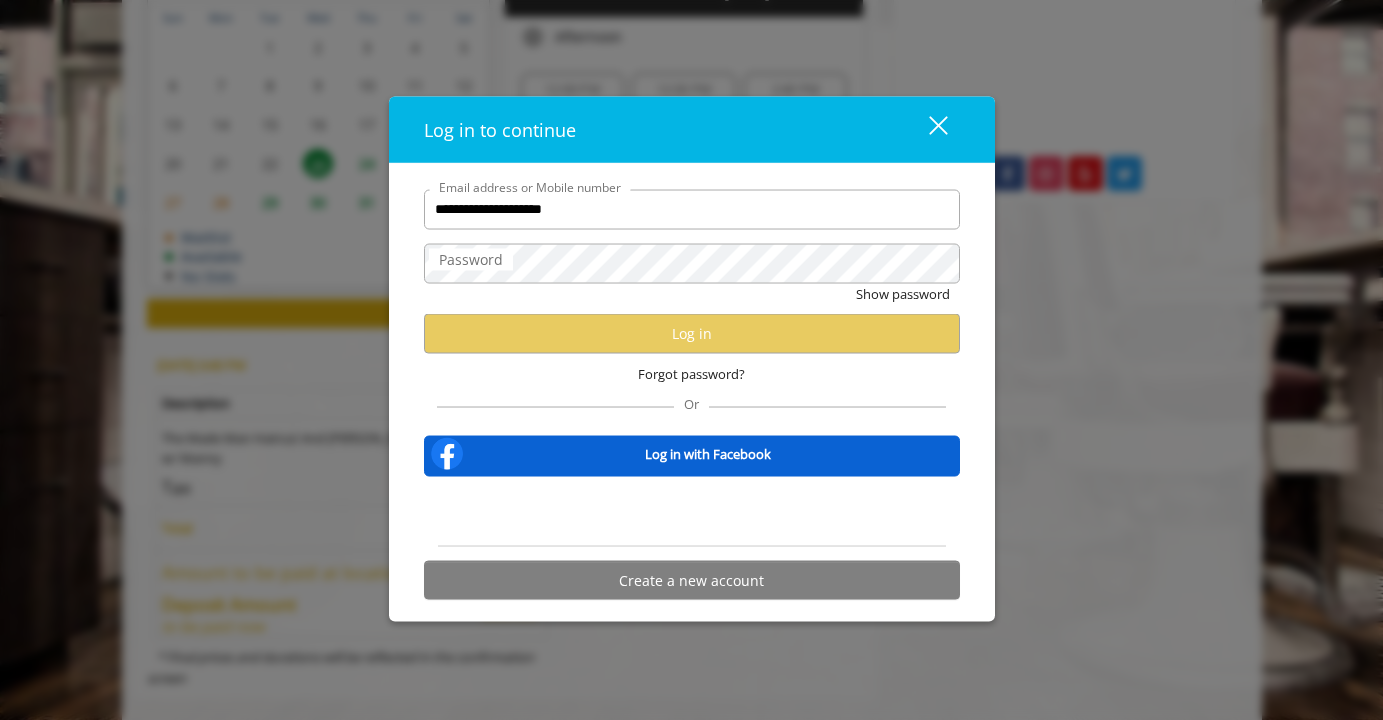click on "close" at bounding box center (926, 130) 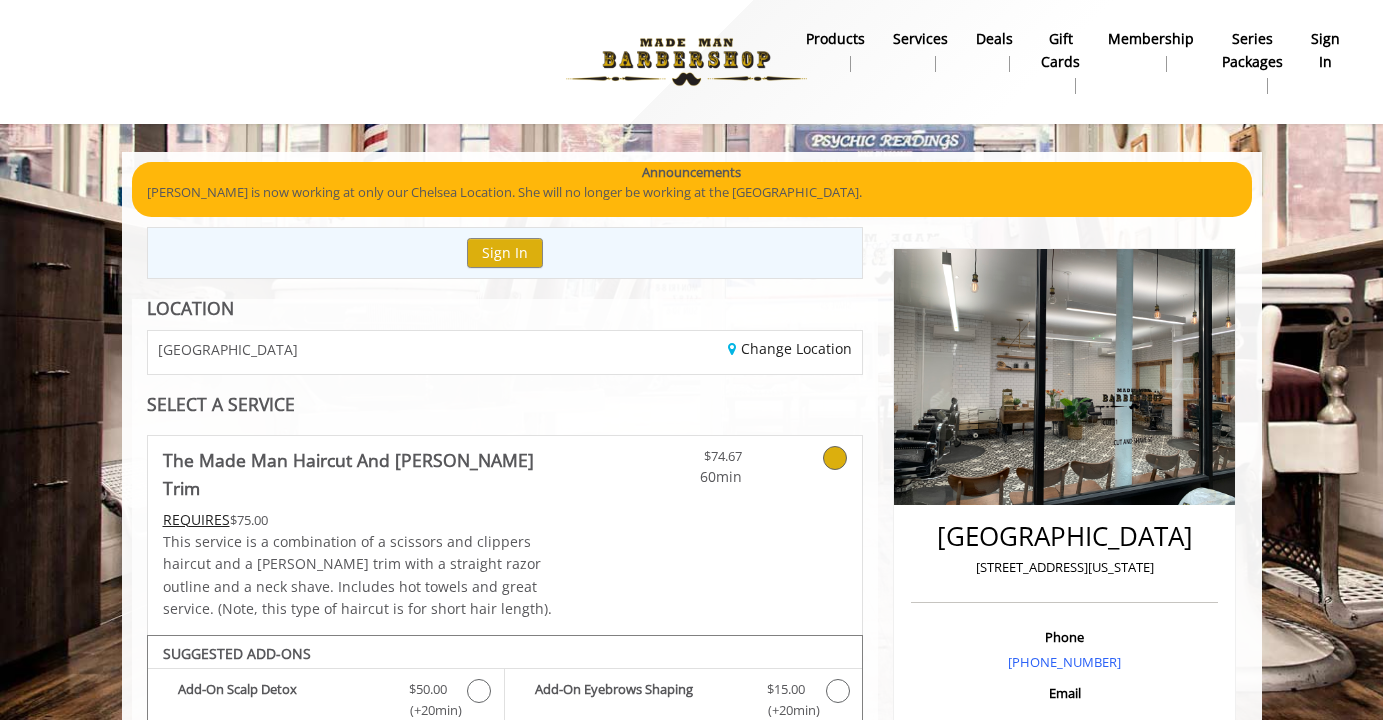 click on "sign in" at bounding box center [1325, 50] 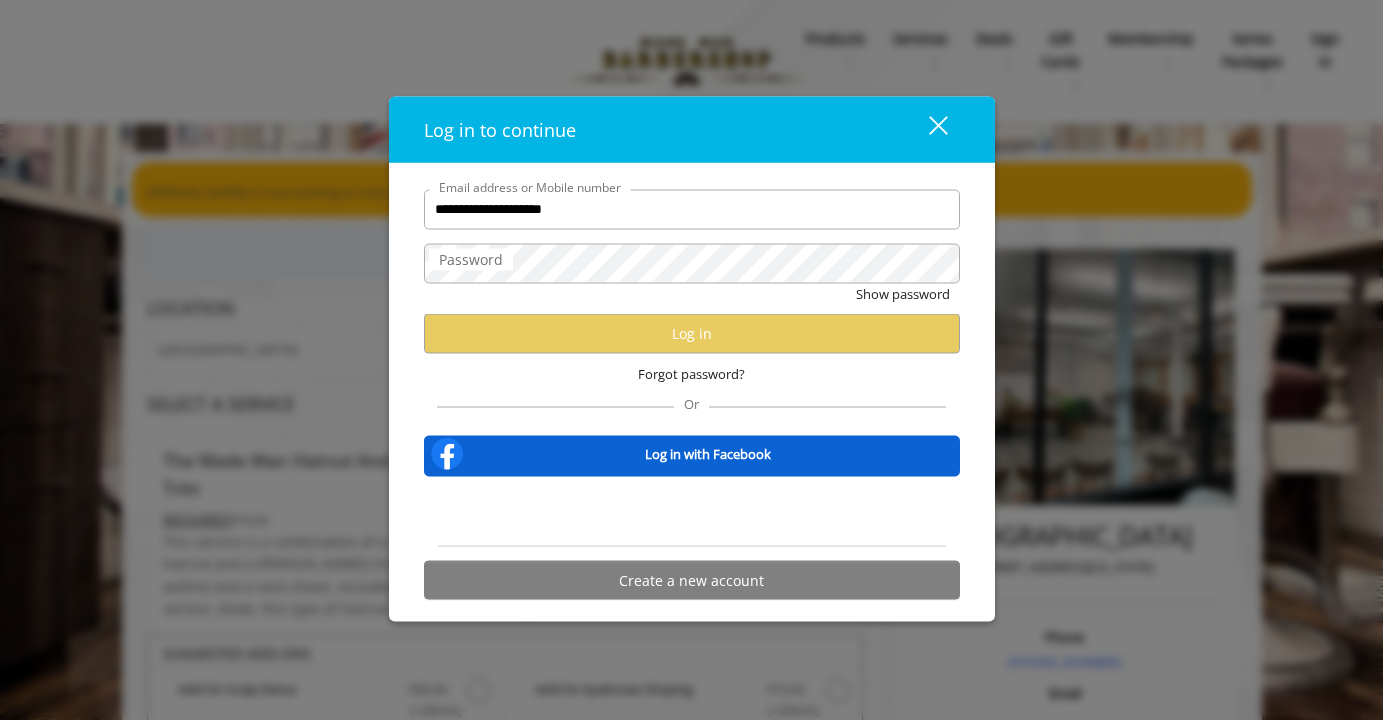 click on "Forgot password?" at bounding box center (692, 373) 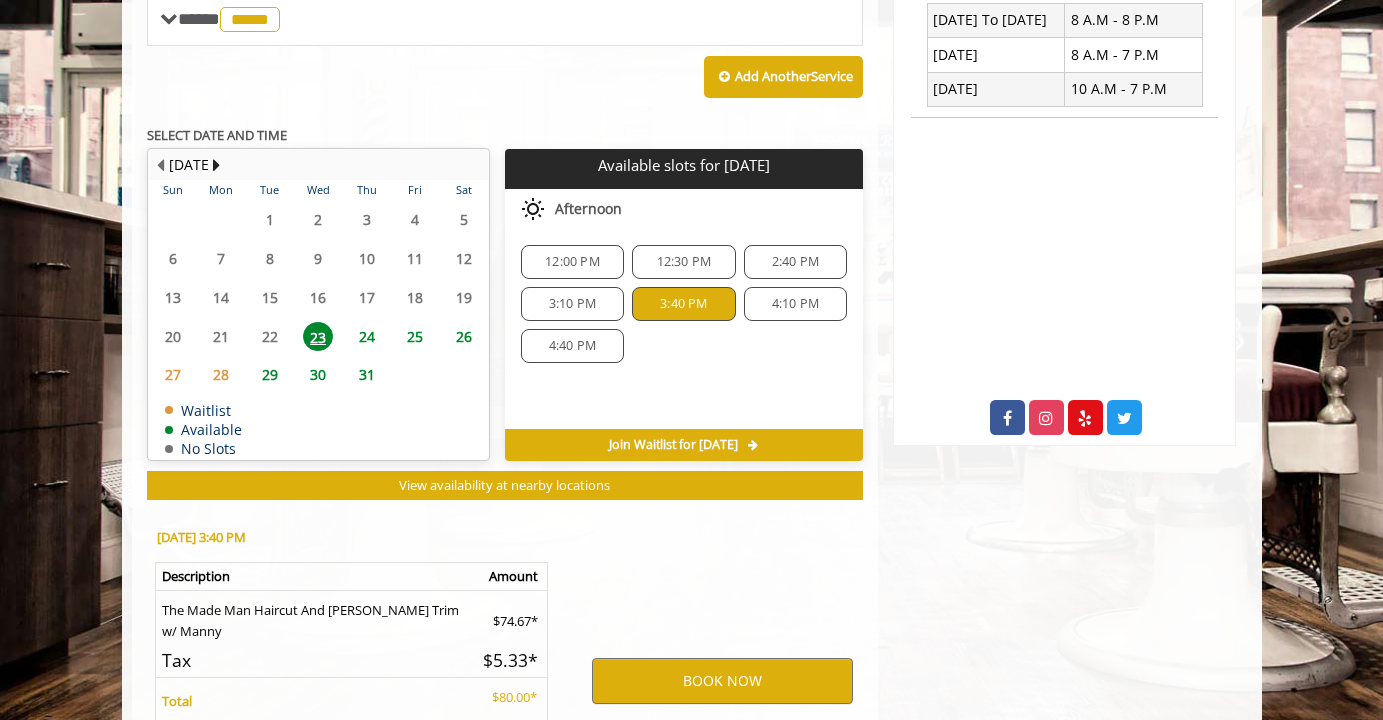 scroll, scrollTop: 804, scrollLeft: 0, axis: vertical 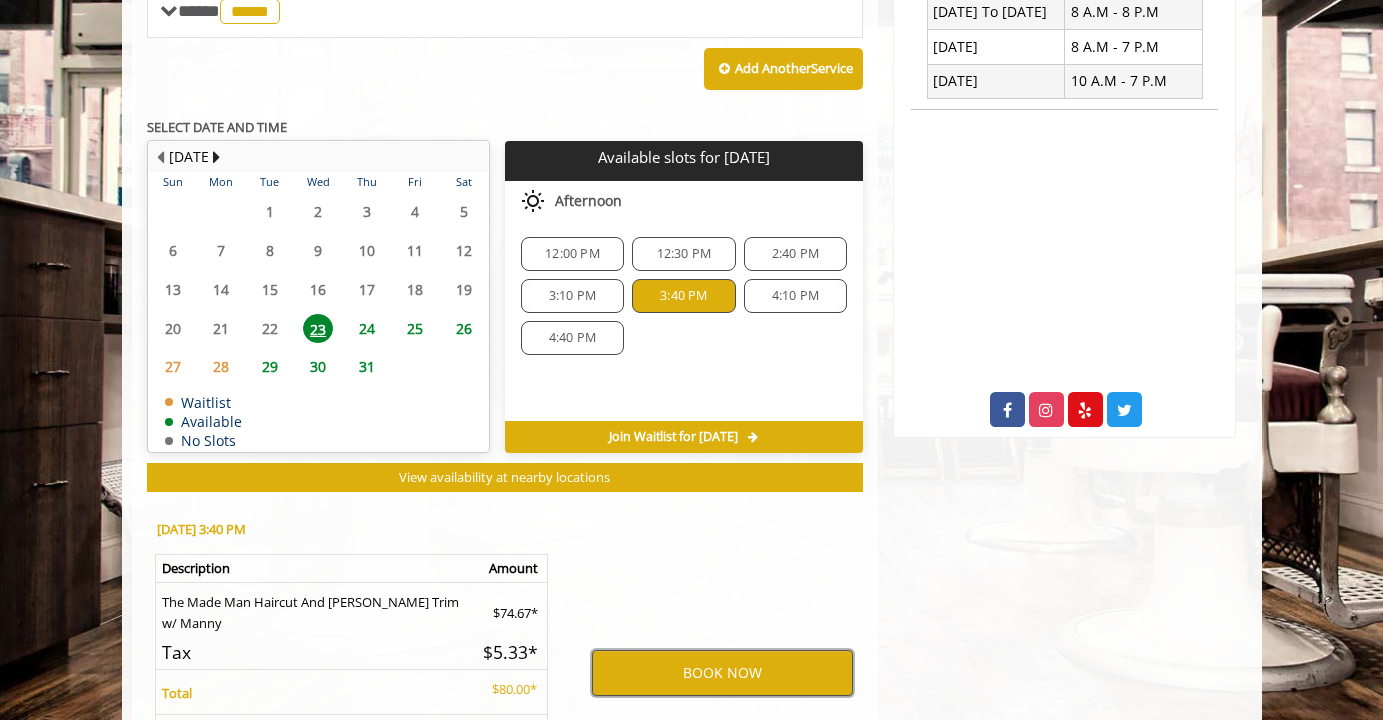 click on "BOOK NOW" at bounding box center (722, 673) 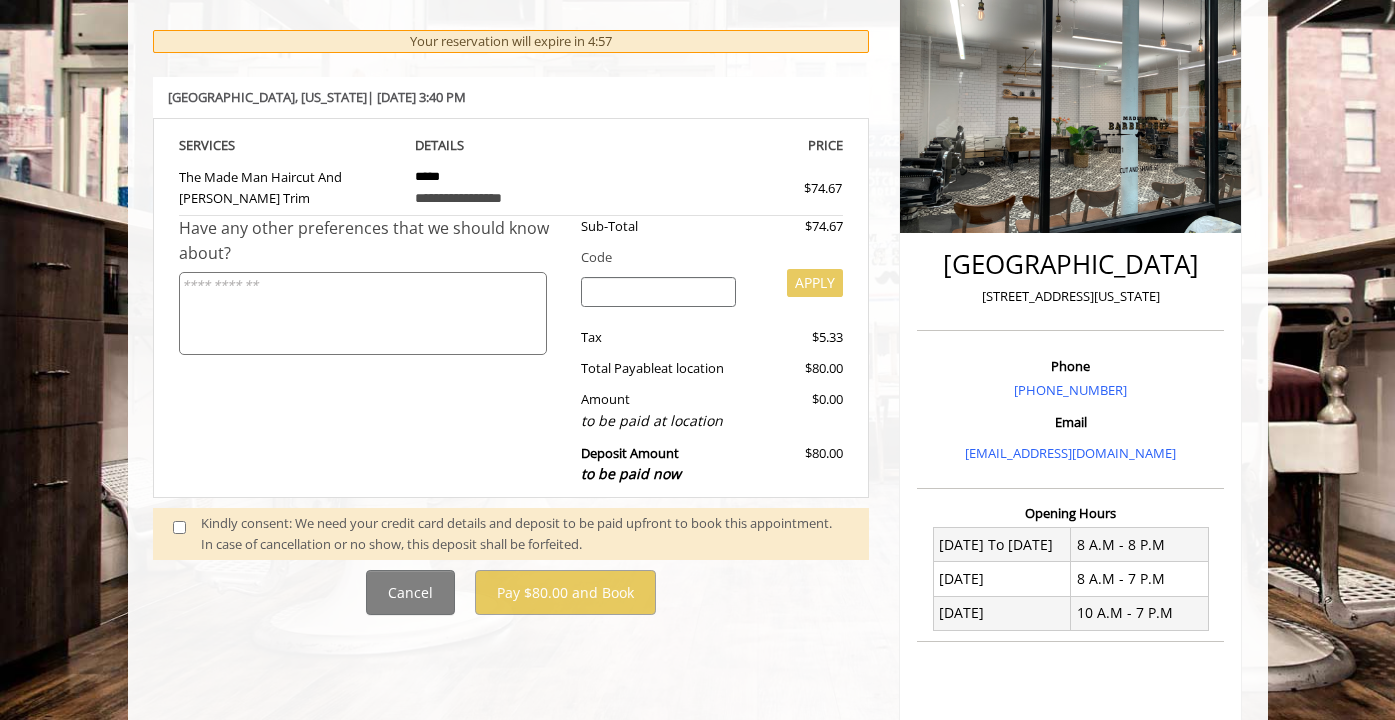 scroll, scrollTop: 288, scrollLeft: 0, axis: vertical 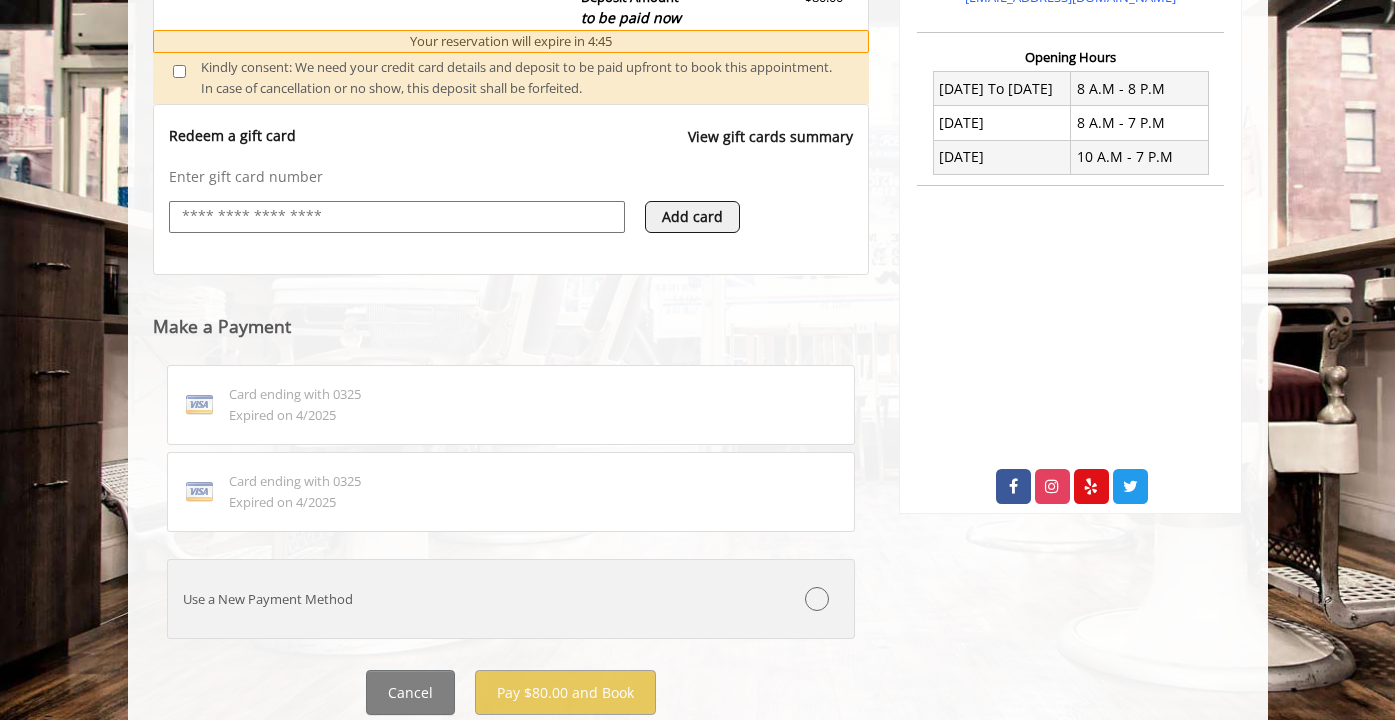 click at bounding box center [797, 599] 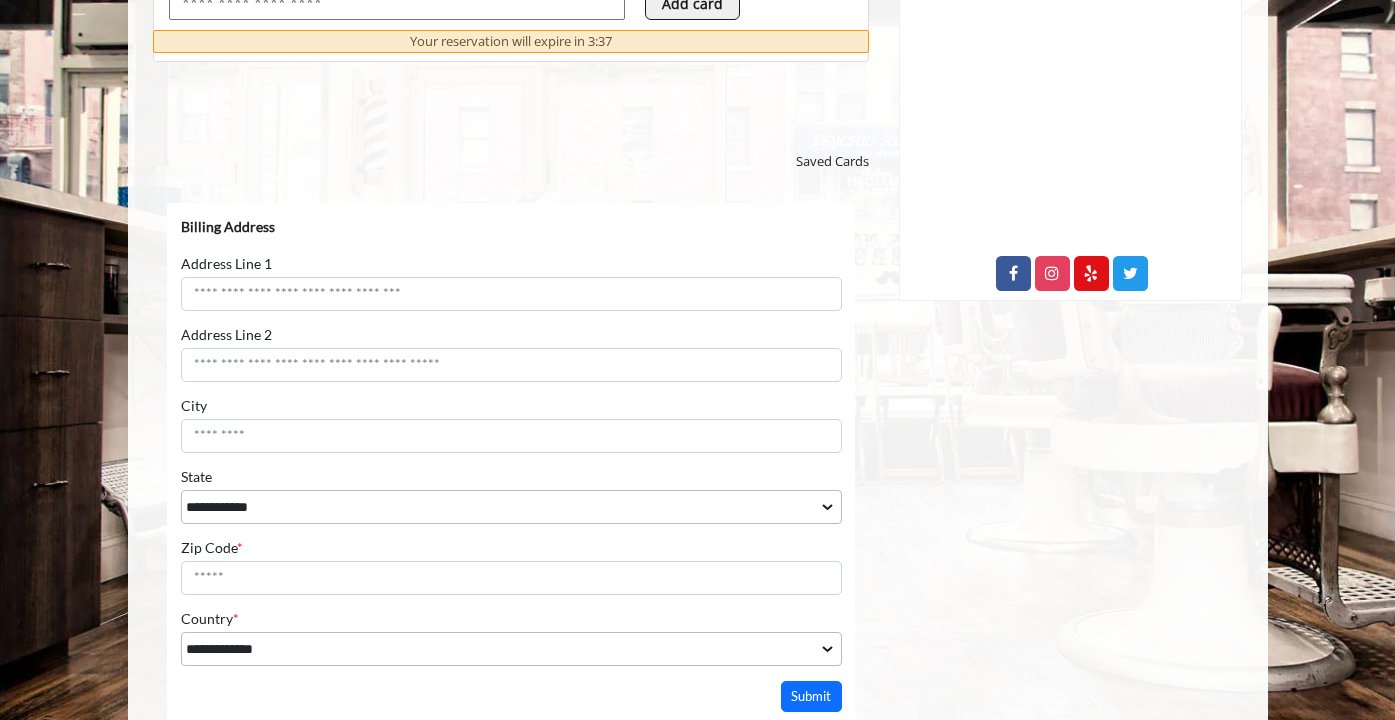 scroll, scrollTop: 944, scrollLeft: 0, axis: vertical 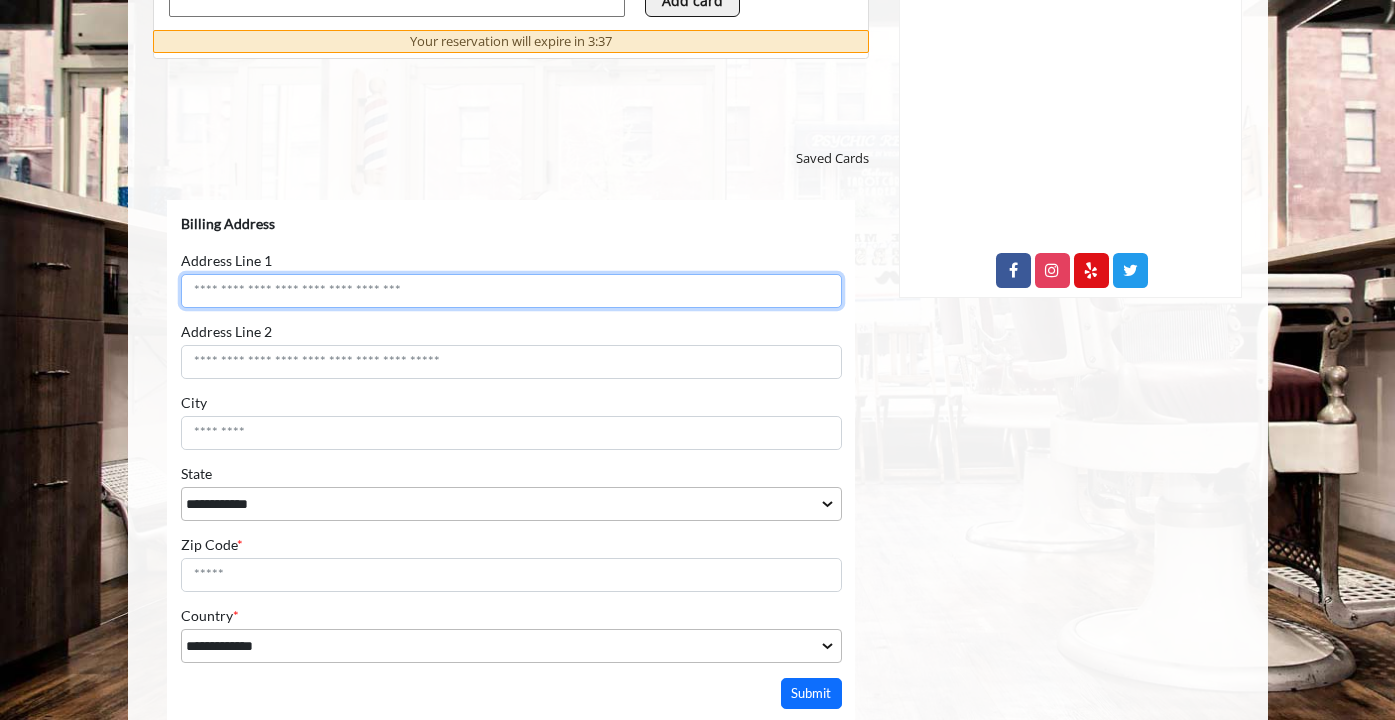 click on "Address Line 1" at bounding box center [510, 291] 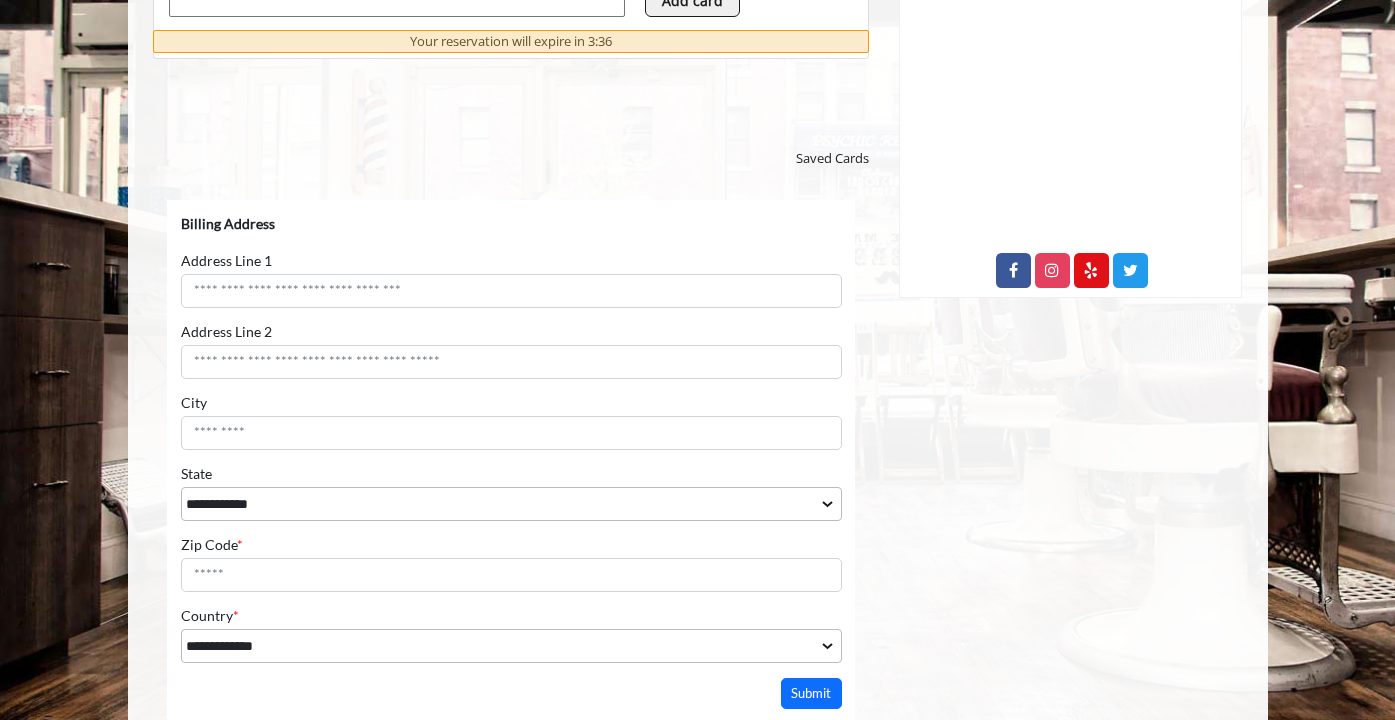 click 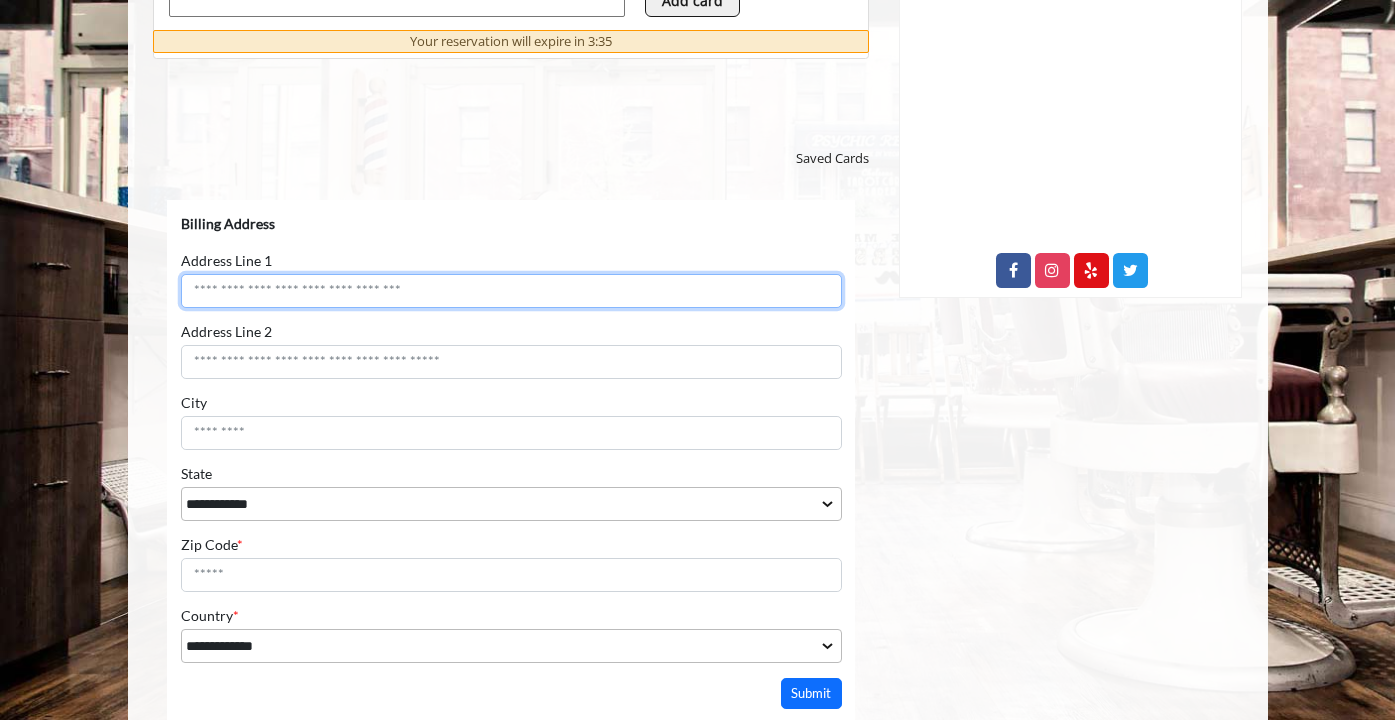 type on "**********" 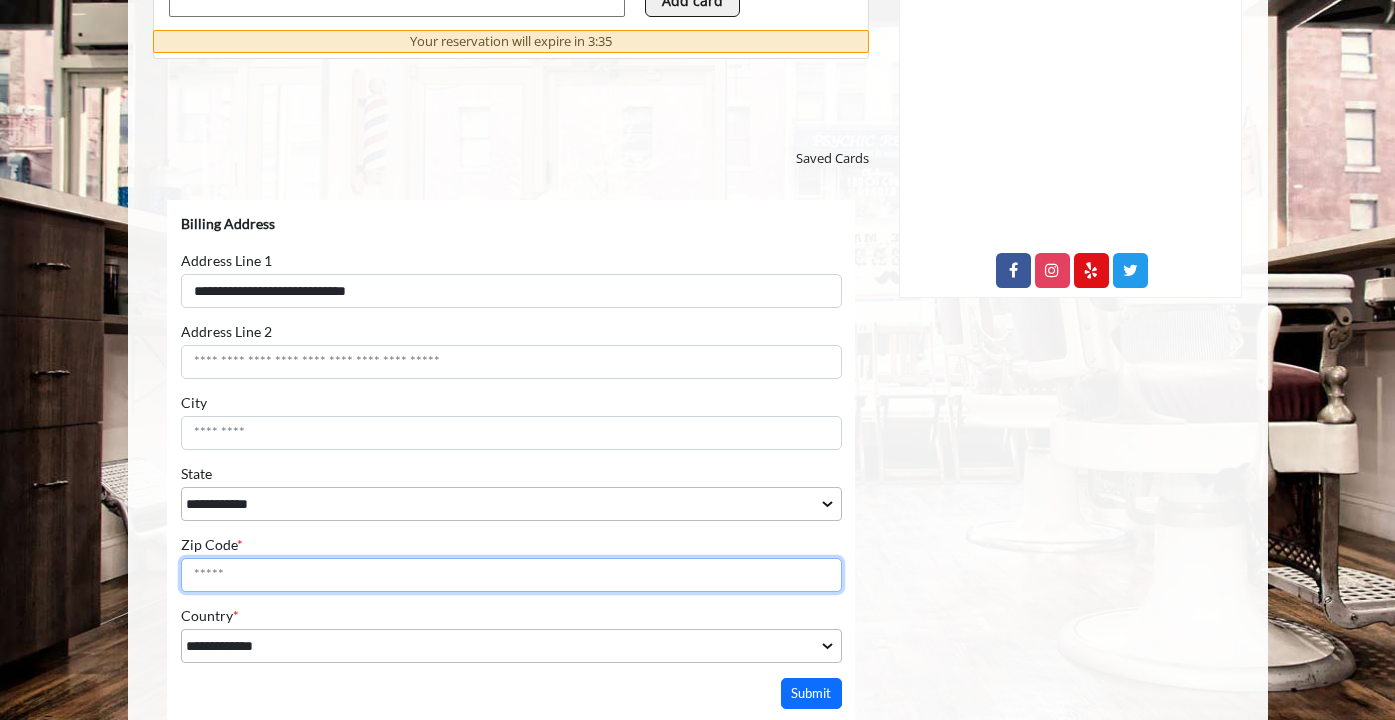 type on "*****" 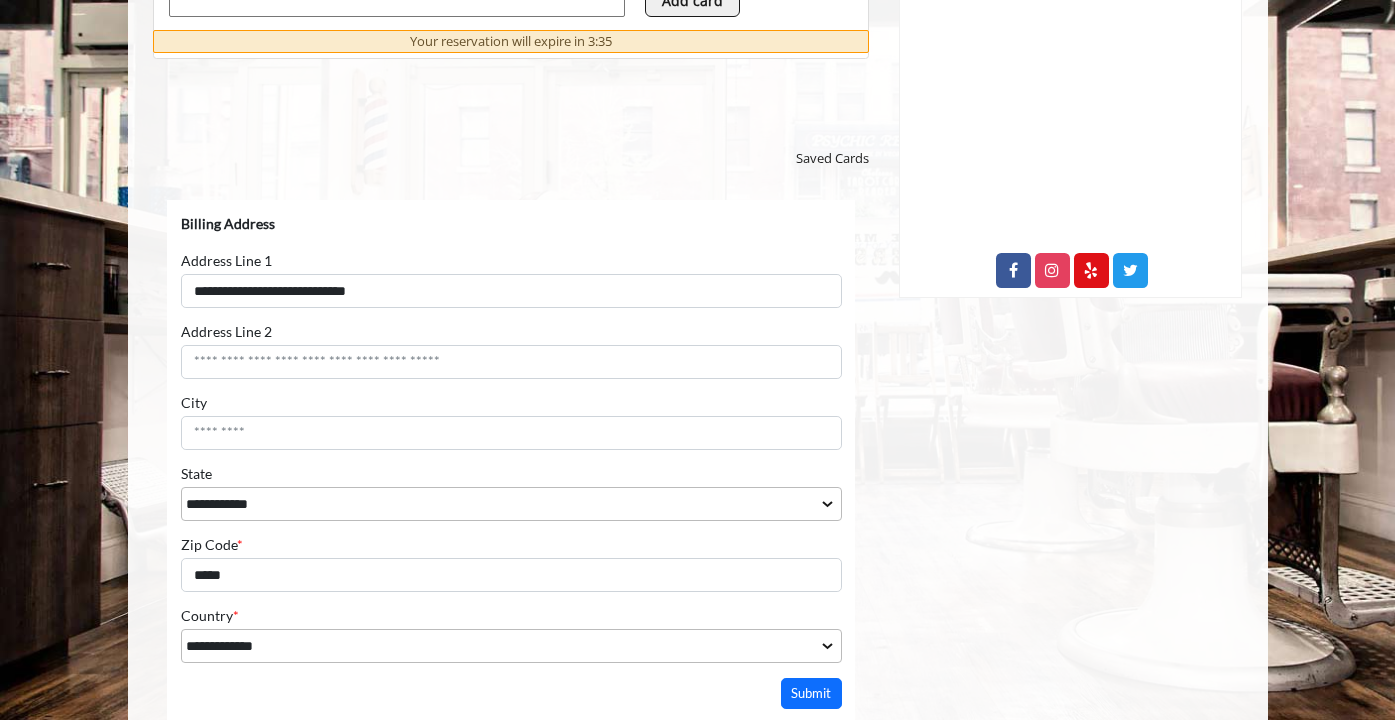 select on "**" 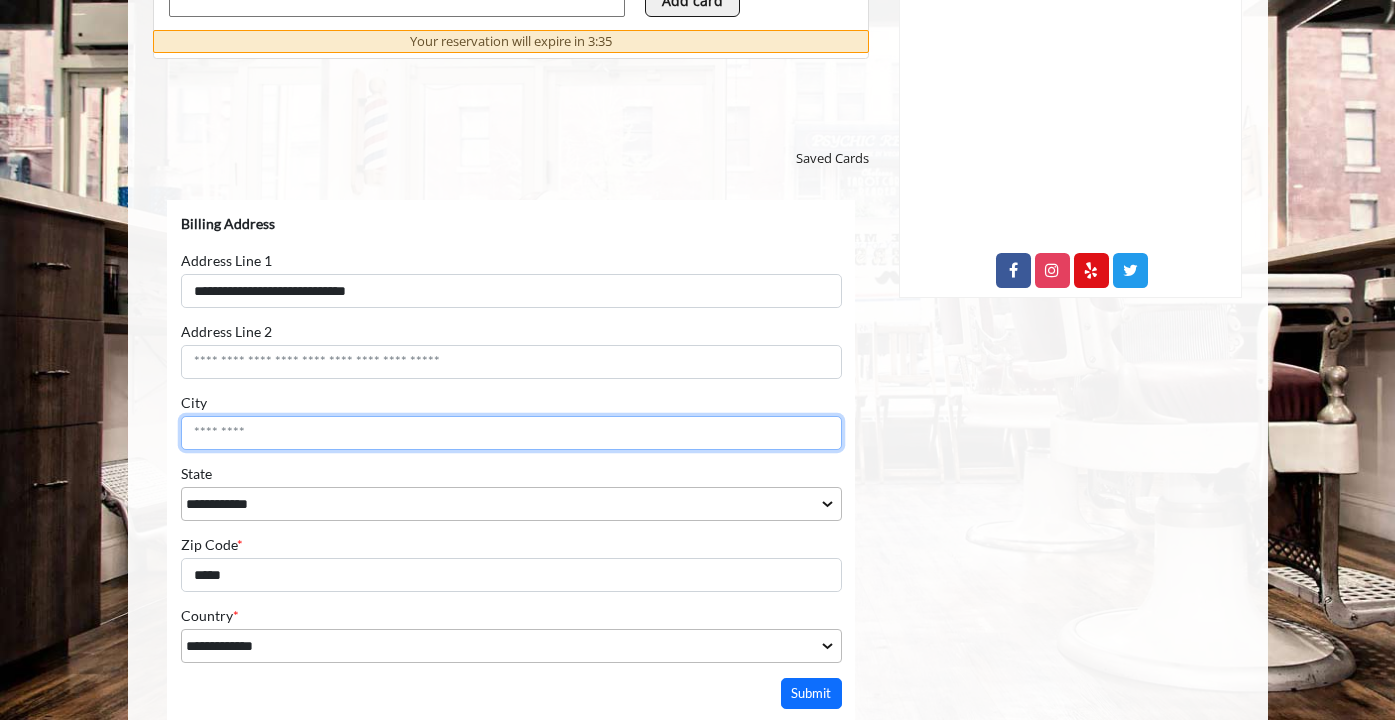 type on "********" 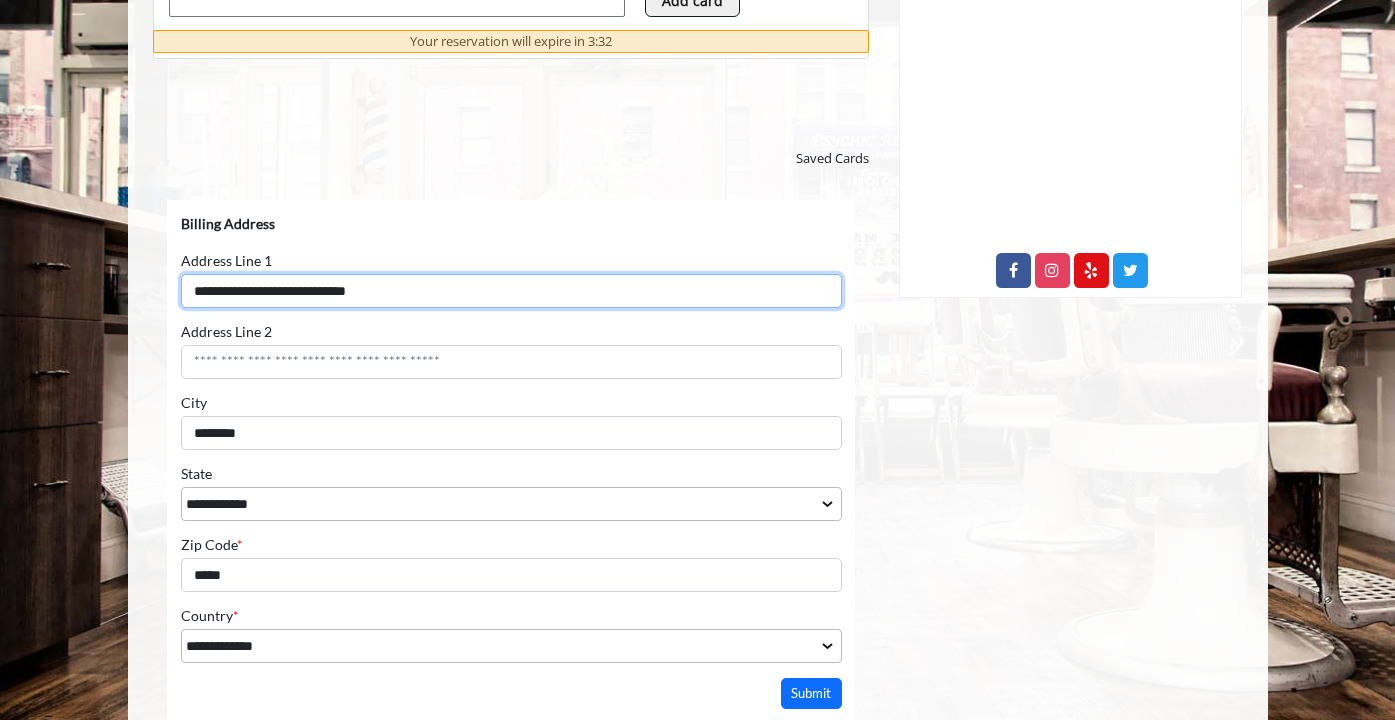 drag, startPoint x: 429, startPoint y: 294, endPoint x: 339, endPoint y: 292, distance: 90.02222 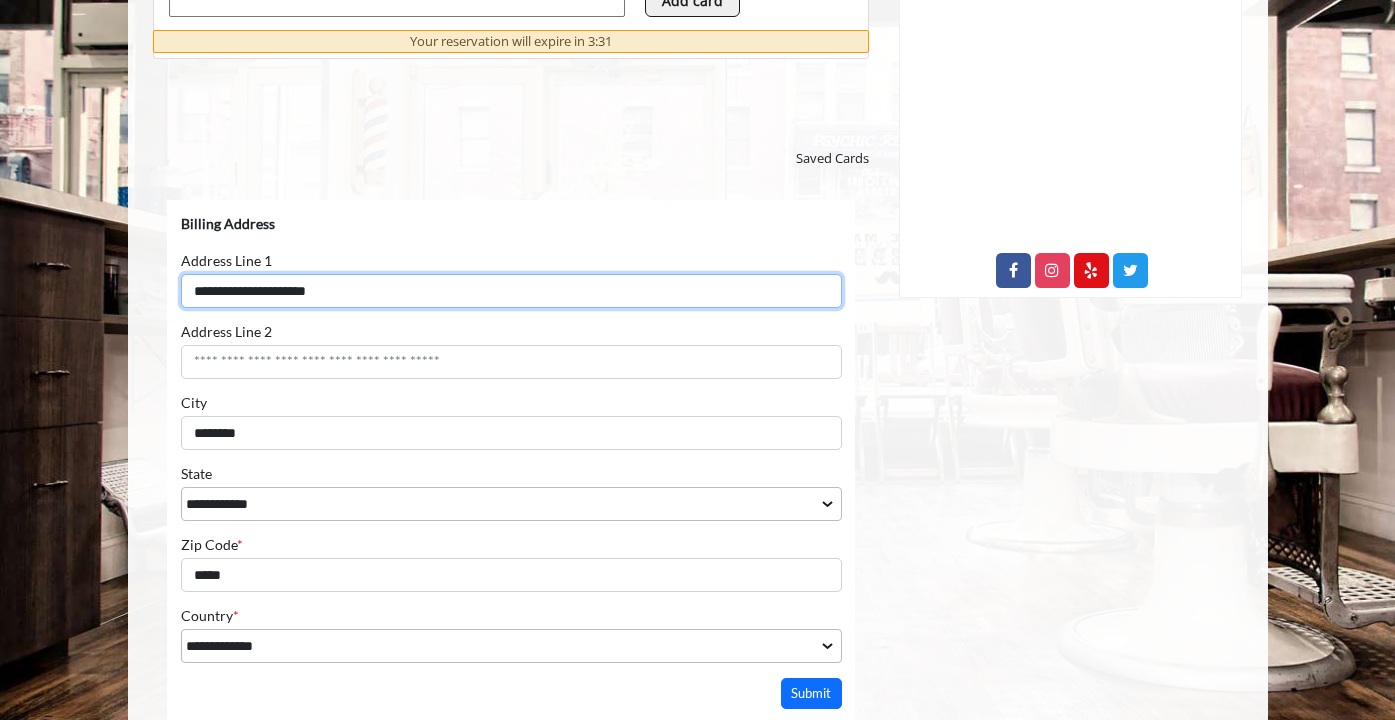type on "**********" 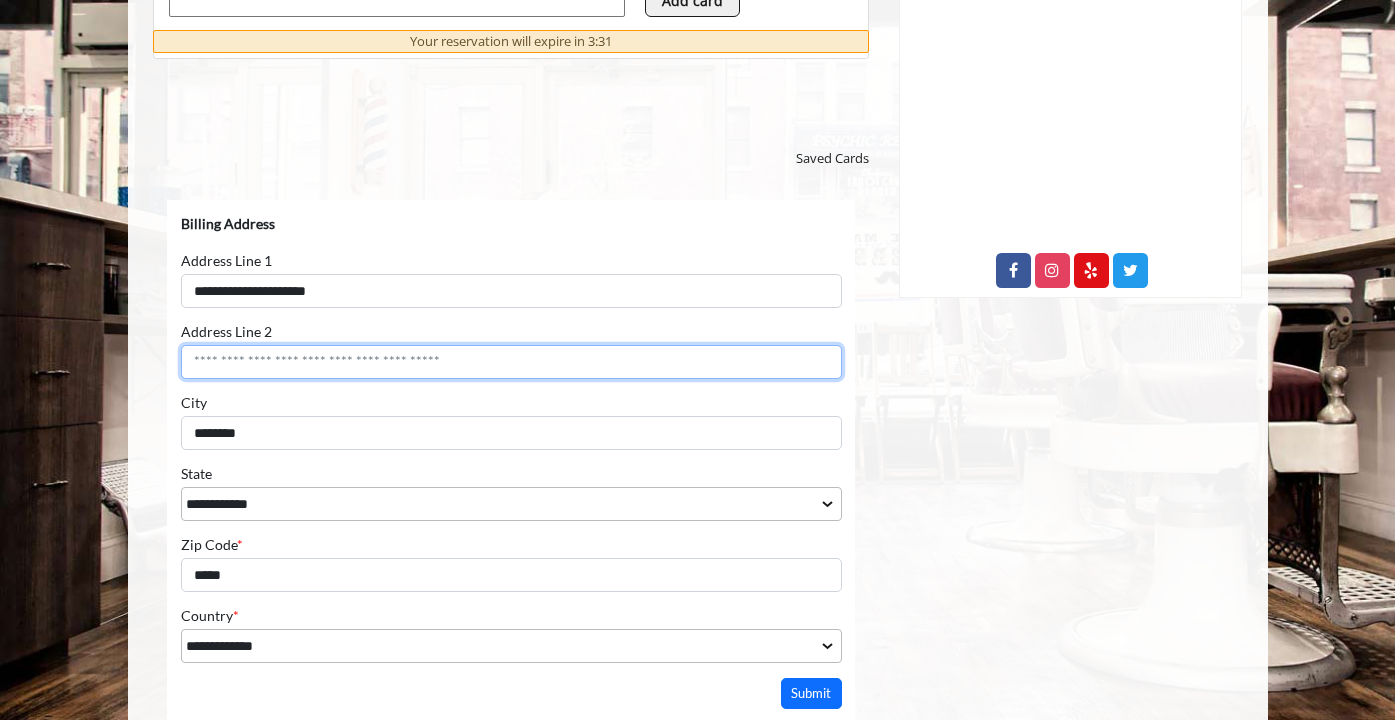 click on "Address Line 2" at bounding box center (510, 362) 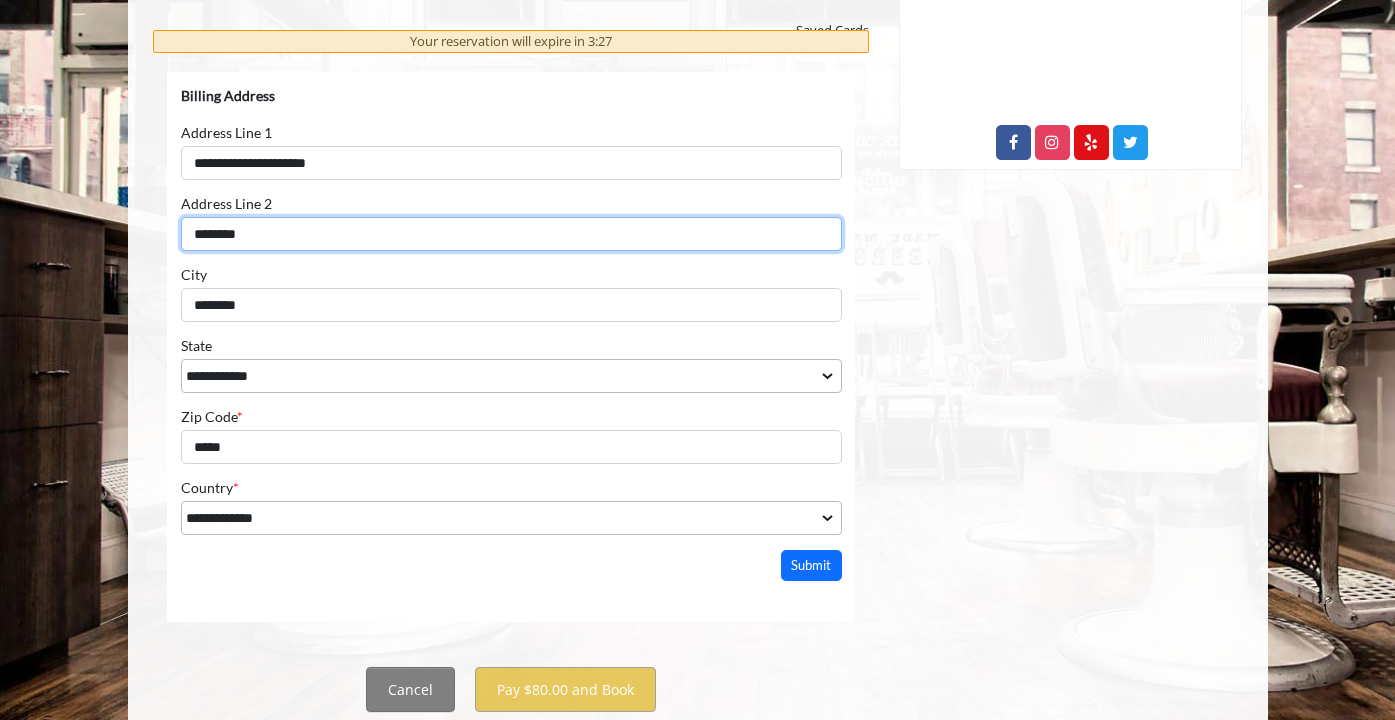 scroll, scrollTop: 1134, scrollLeft: 0, axis: vertical 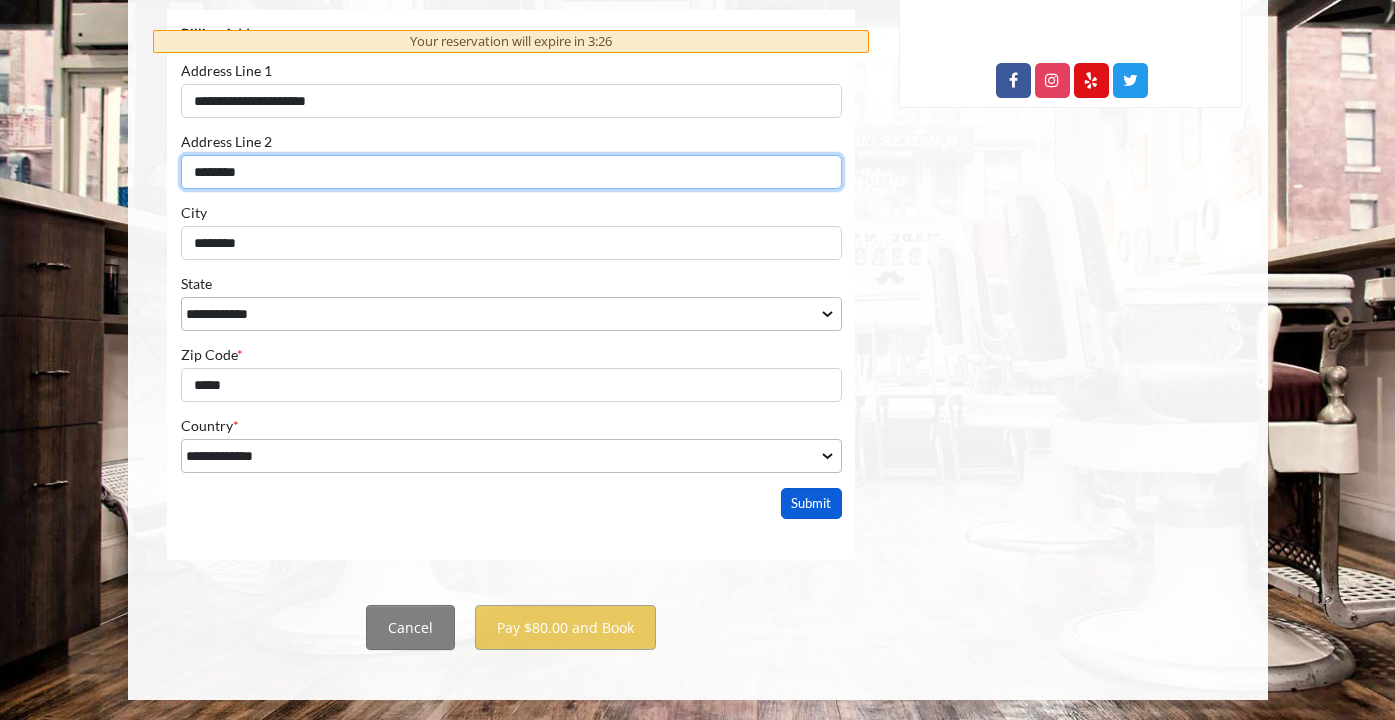 type on "********" 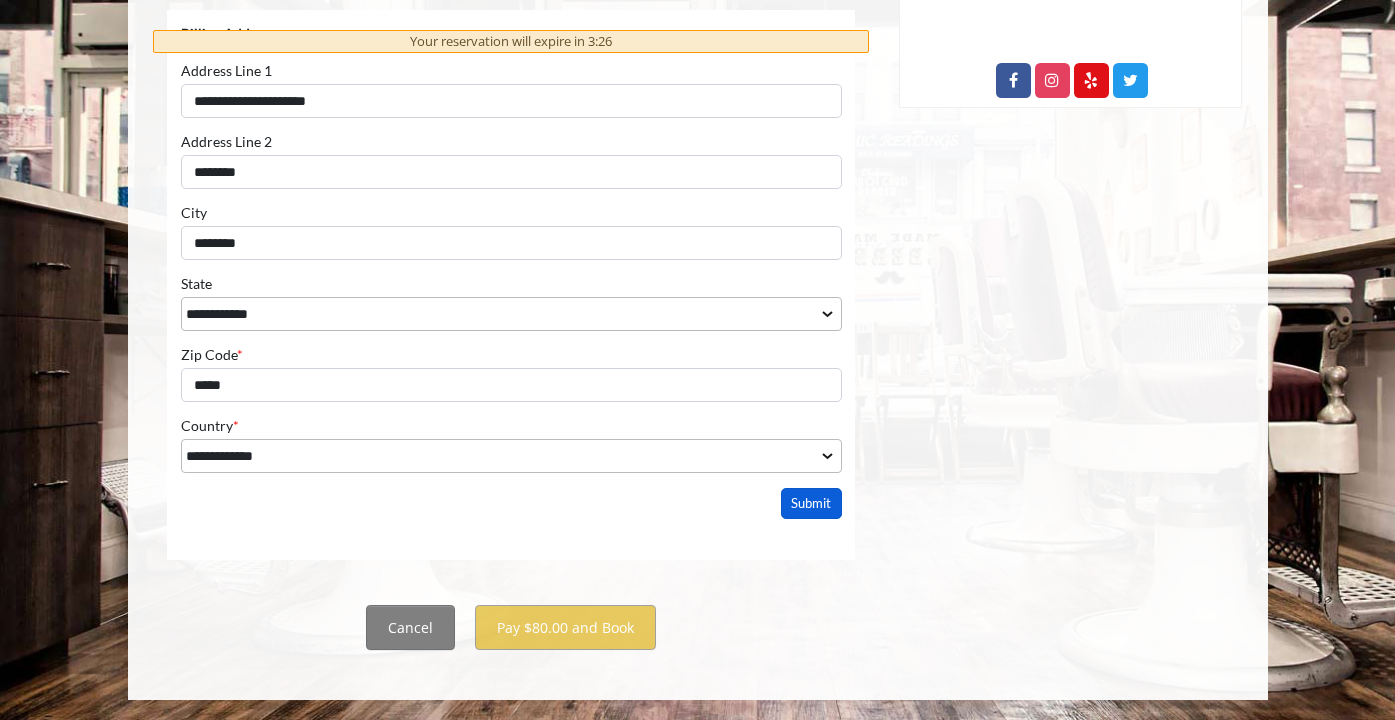 click on "Submit" at bounding box center (811, 503) 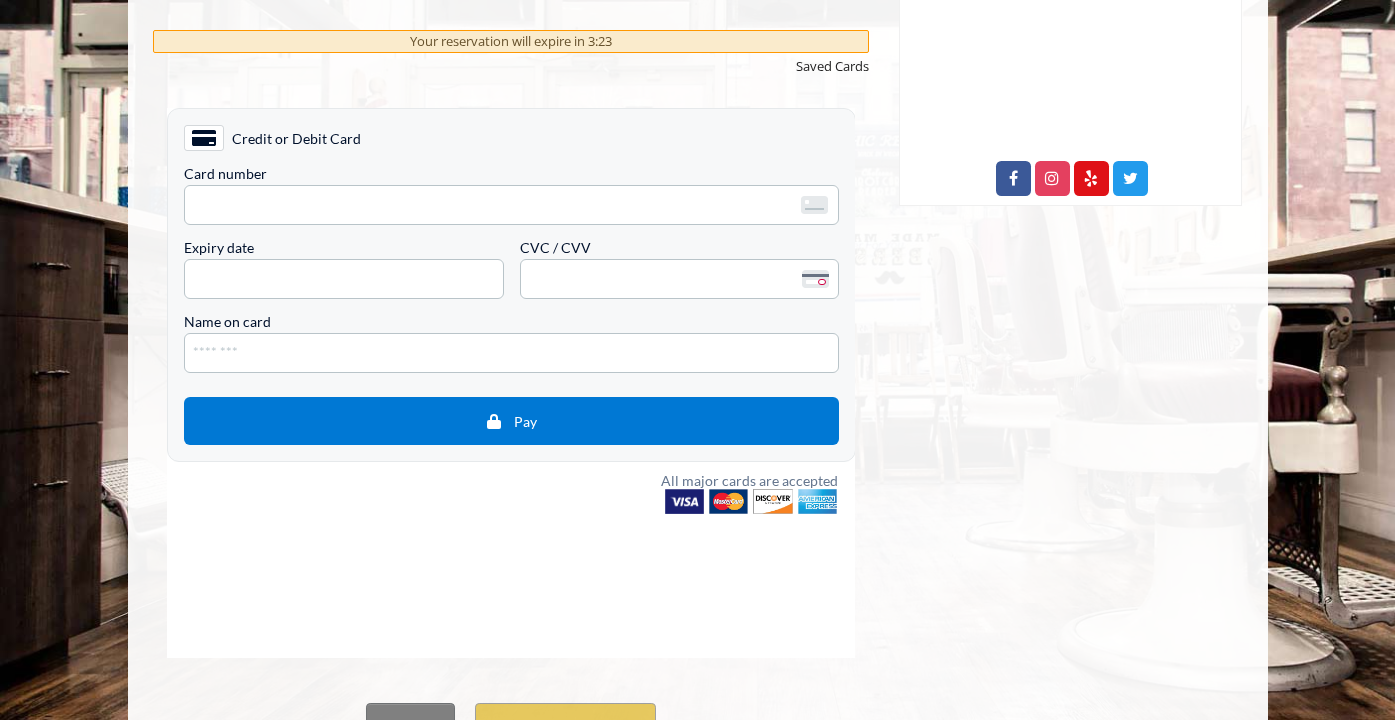 scroll, scrollTop: 1010, scrollLeft: 0, axis: vertical 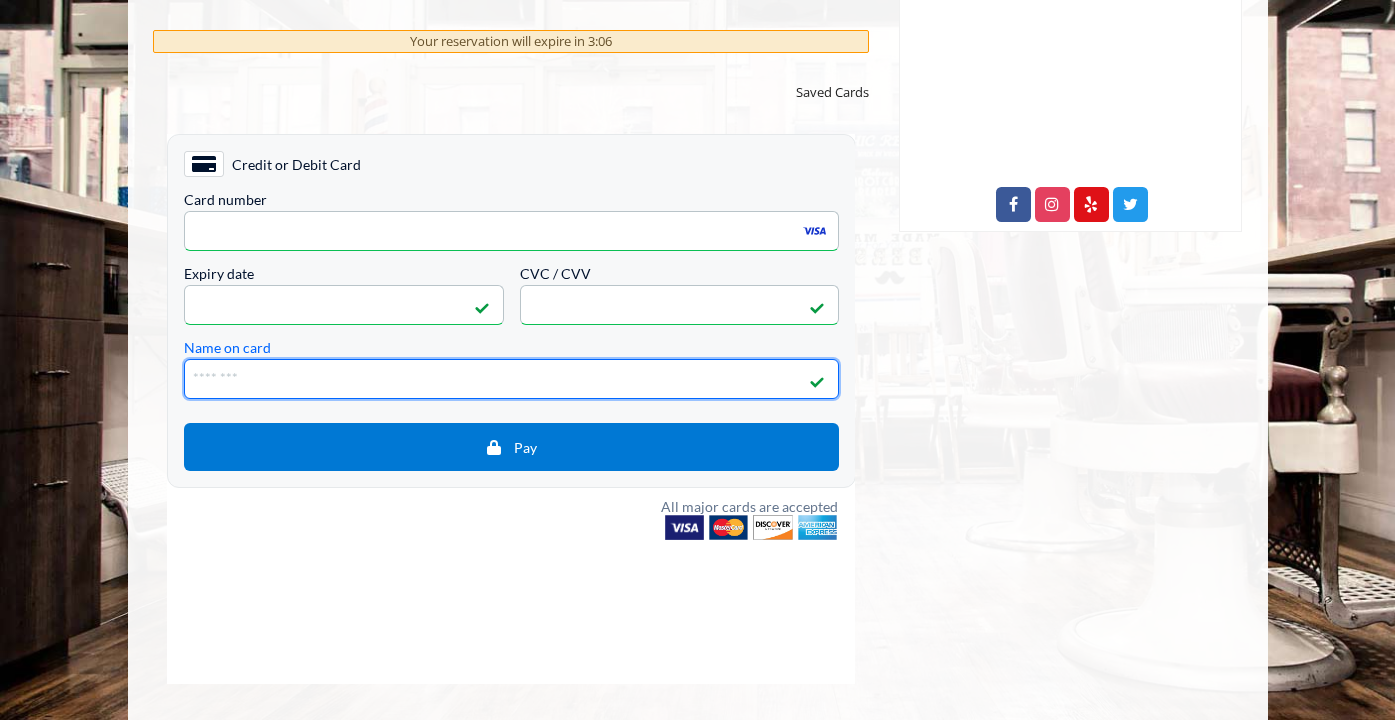 click on "Name on card" at bounding box center [510, 379] 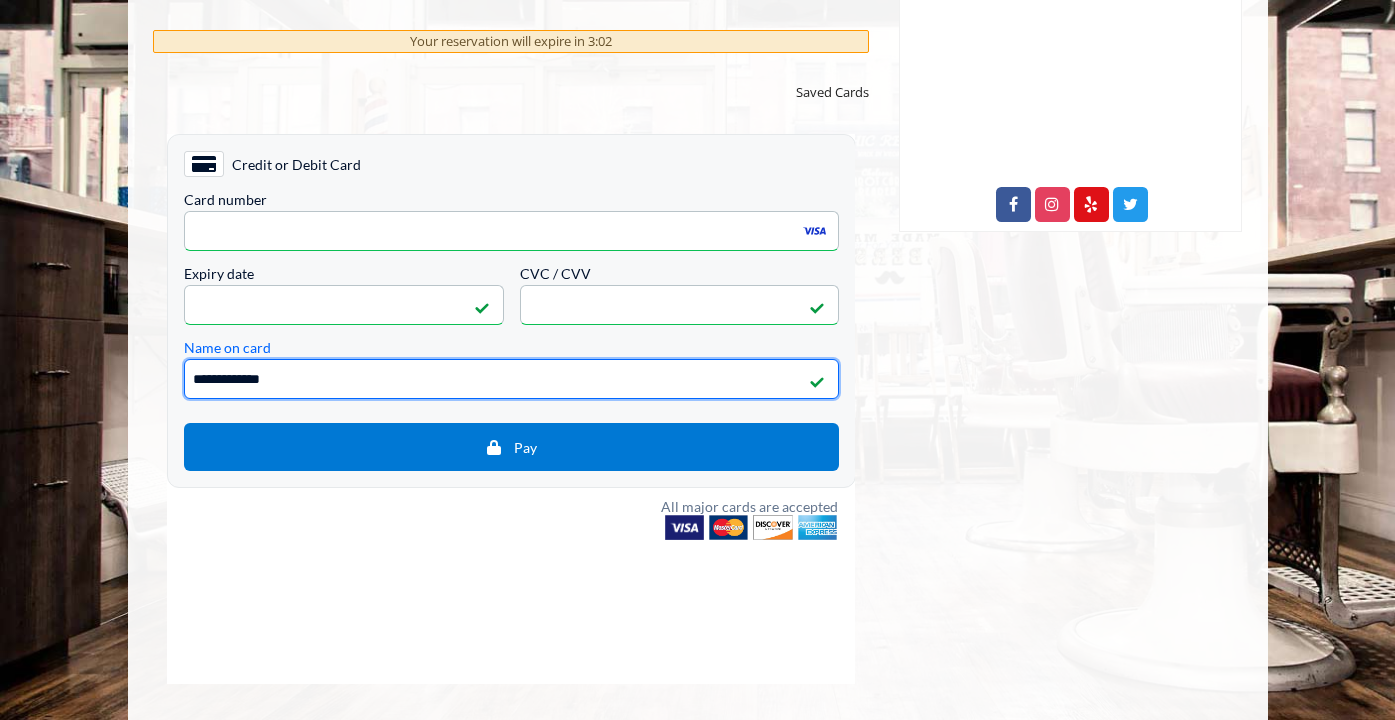 type on "**********" 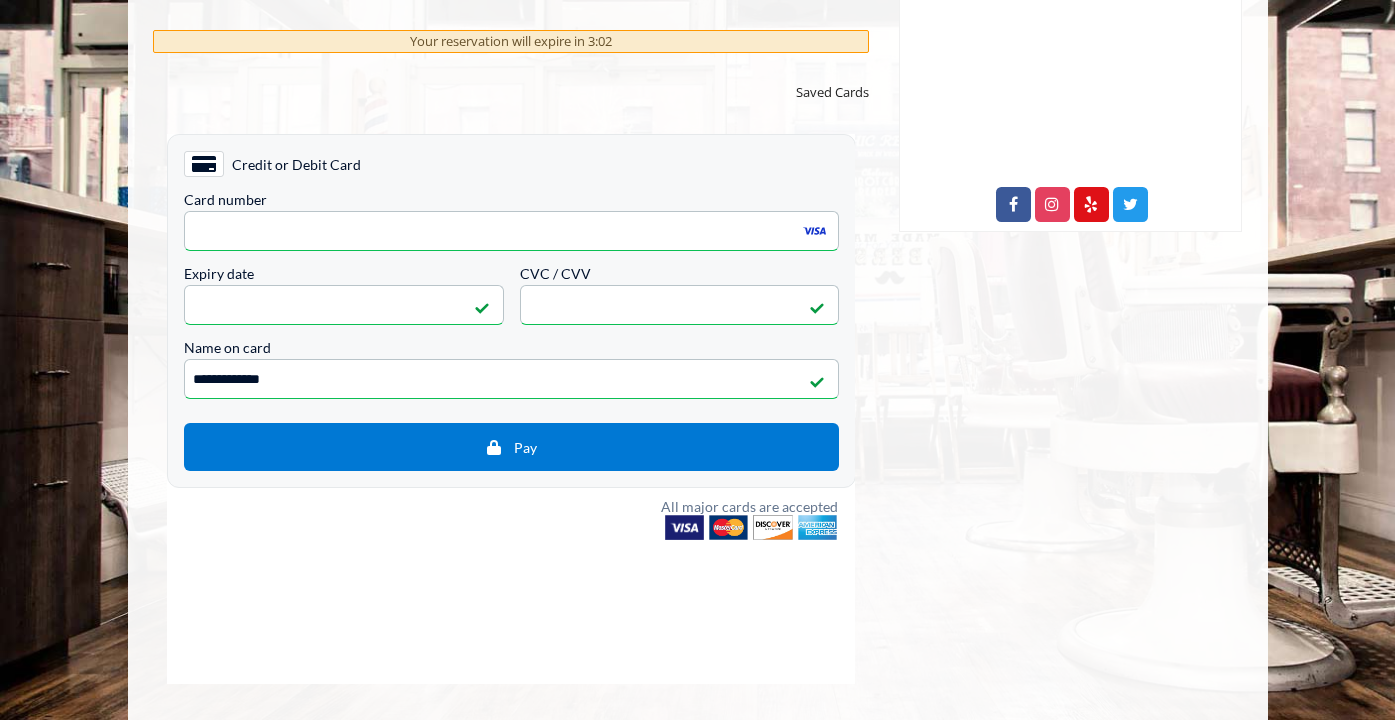 click on "[GEOGRAPHIC_DATA]
[STREET_ADDRESS][US_STATE]
Phone
[PHONE_NUMBER]
Email
[EMAIL_ADDRESS][DOMAIN_NAME]
Opening Hours
[DATE] To [DATE]
8 A.M - 8 P.M
[DATE]
8 A.M - 7 P.M
[DATE]
10 A.M - 7 P.M" 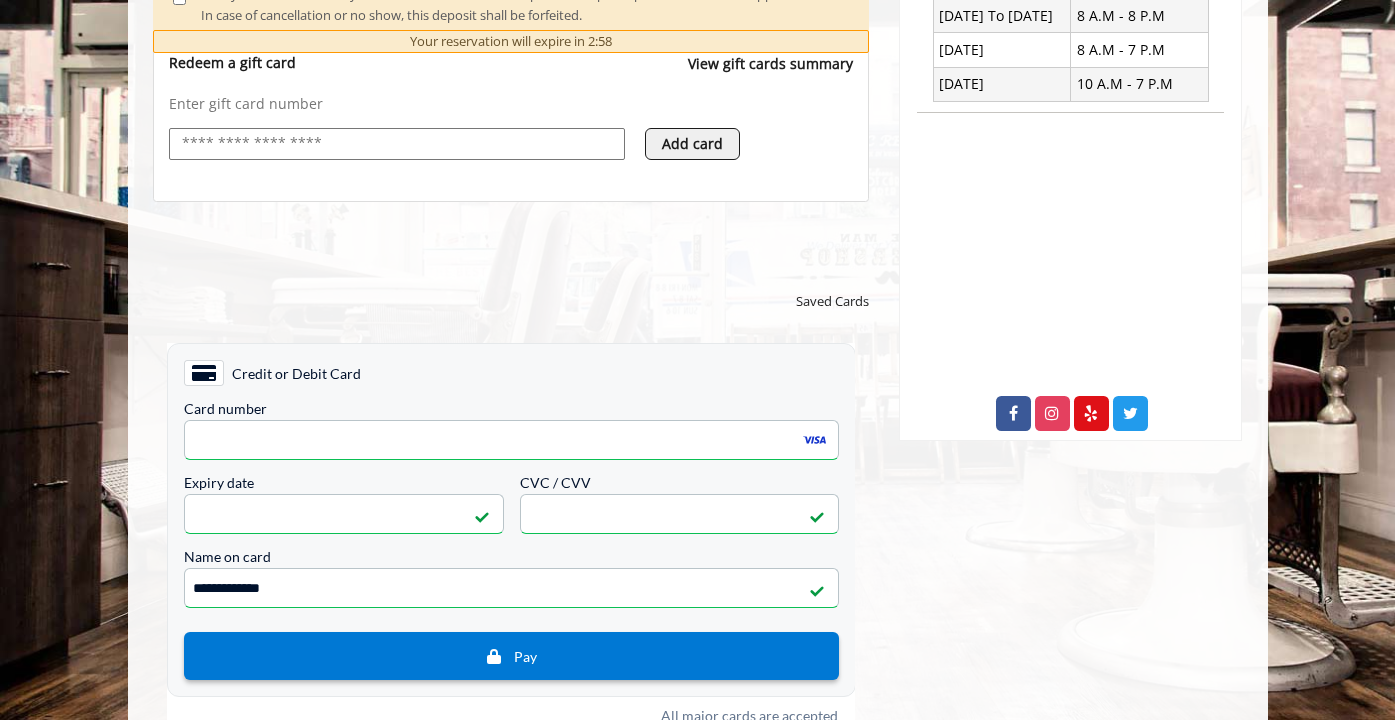 scroll, scrollTop: 1134, scrollLeft: 0, axis: vertical 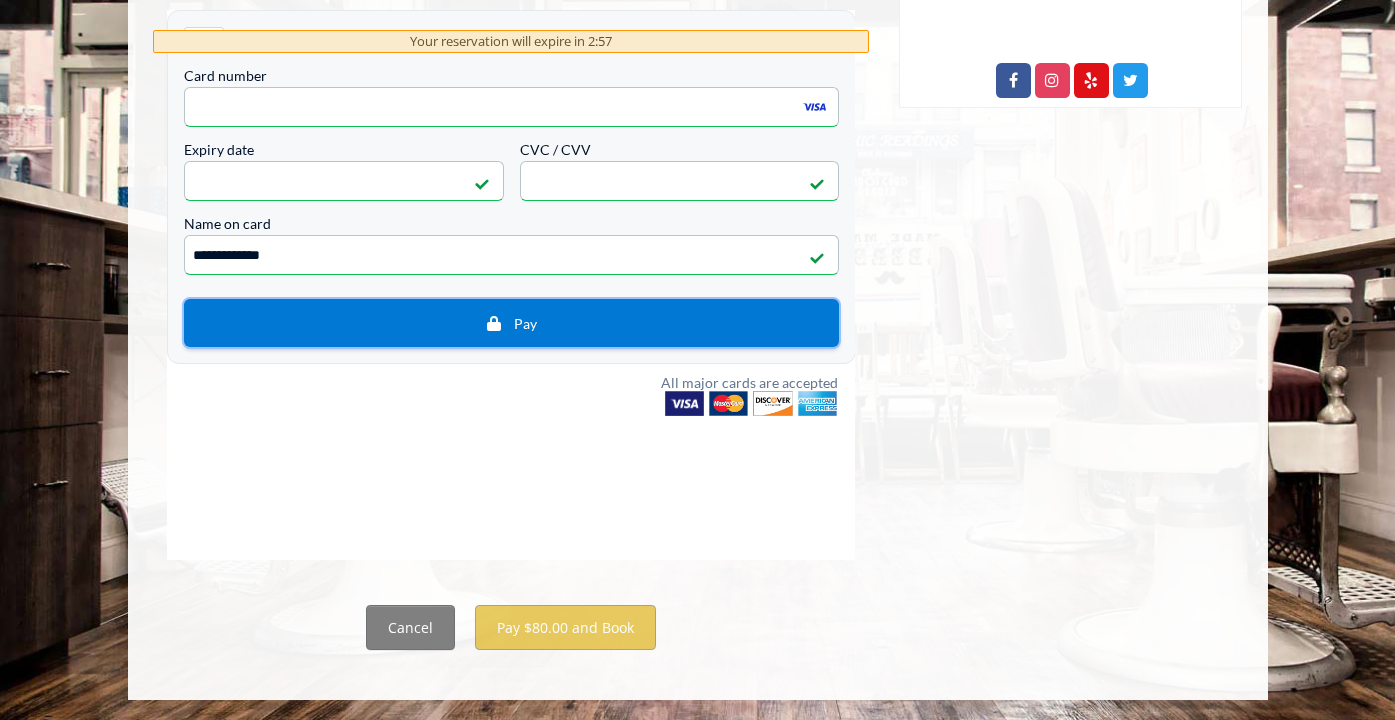 click on "Pay" at bounding box center [510, 323] 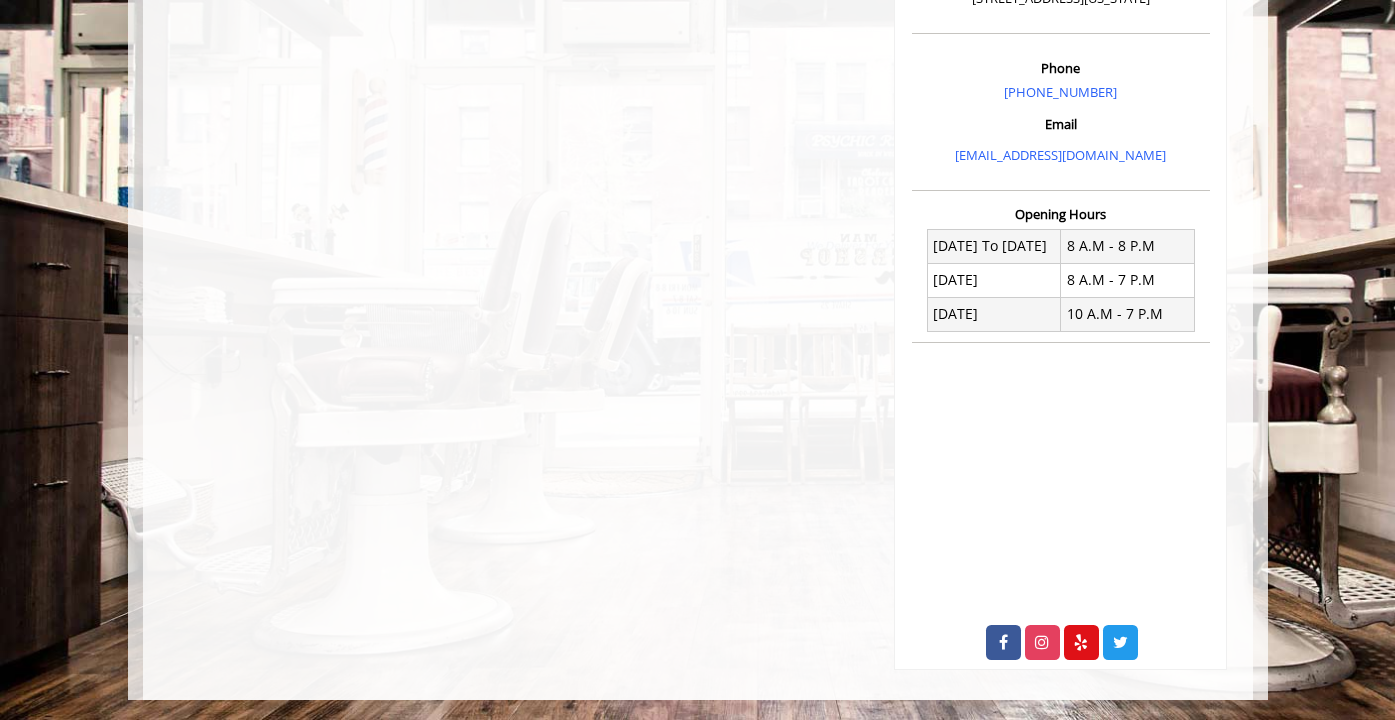 scroll, scrollTop: 0, scrollLeft: 0, axis: both 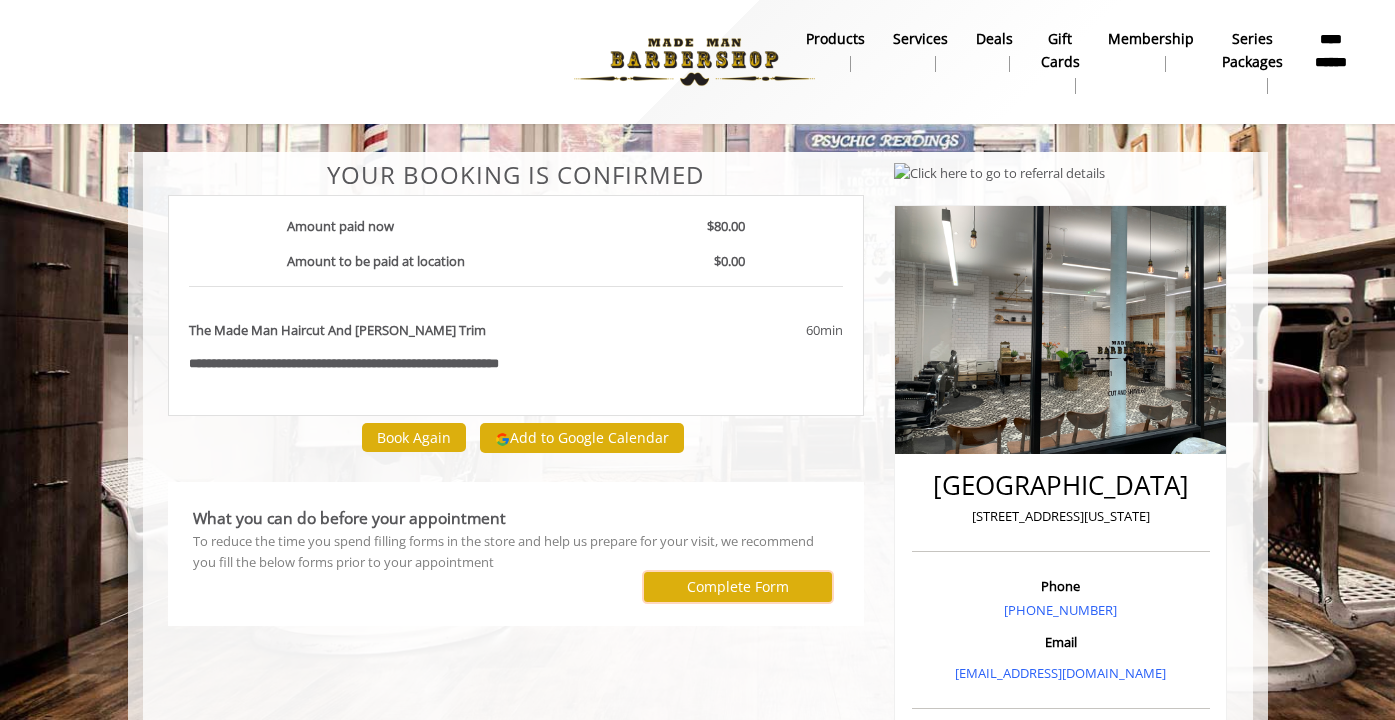 click on "Complete Form" at bounding box center [738, 587] 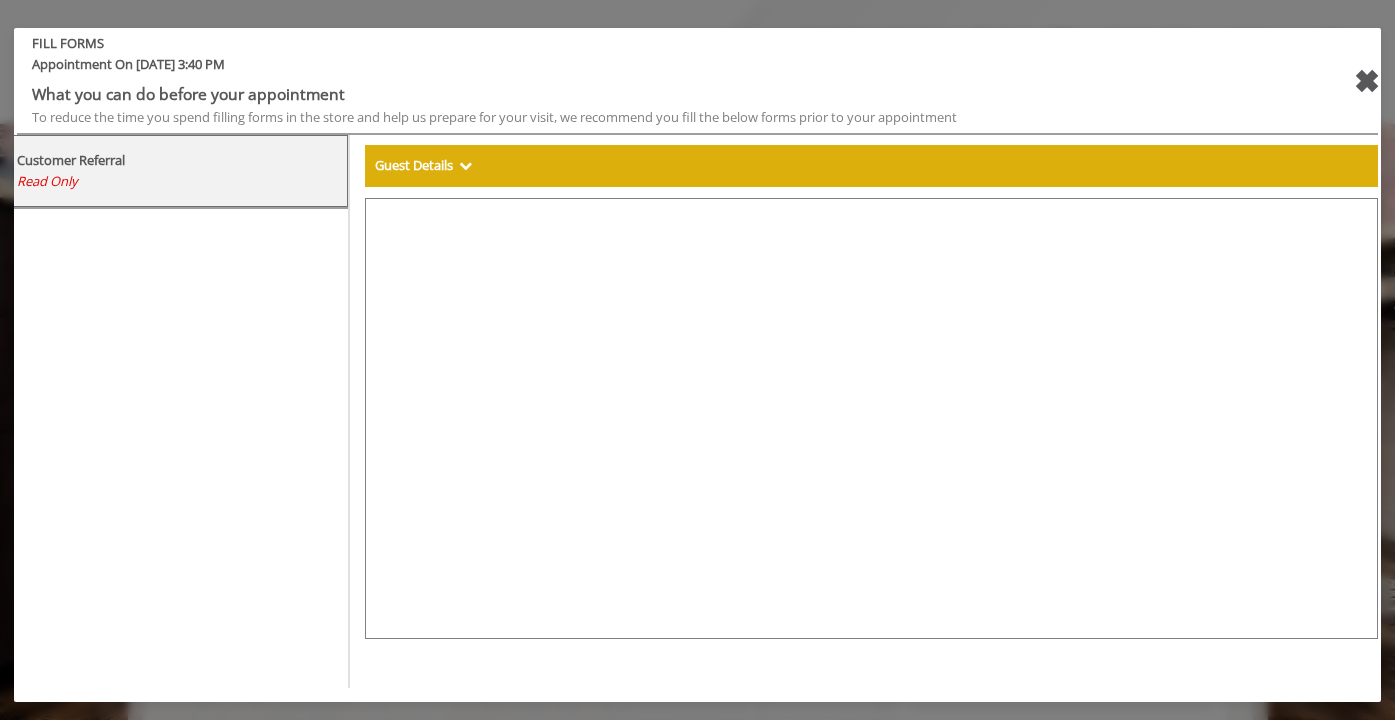 select on "***" 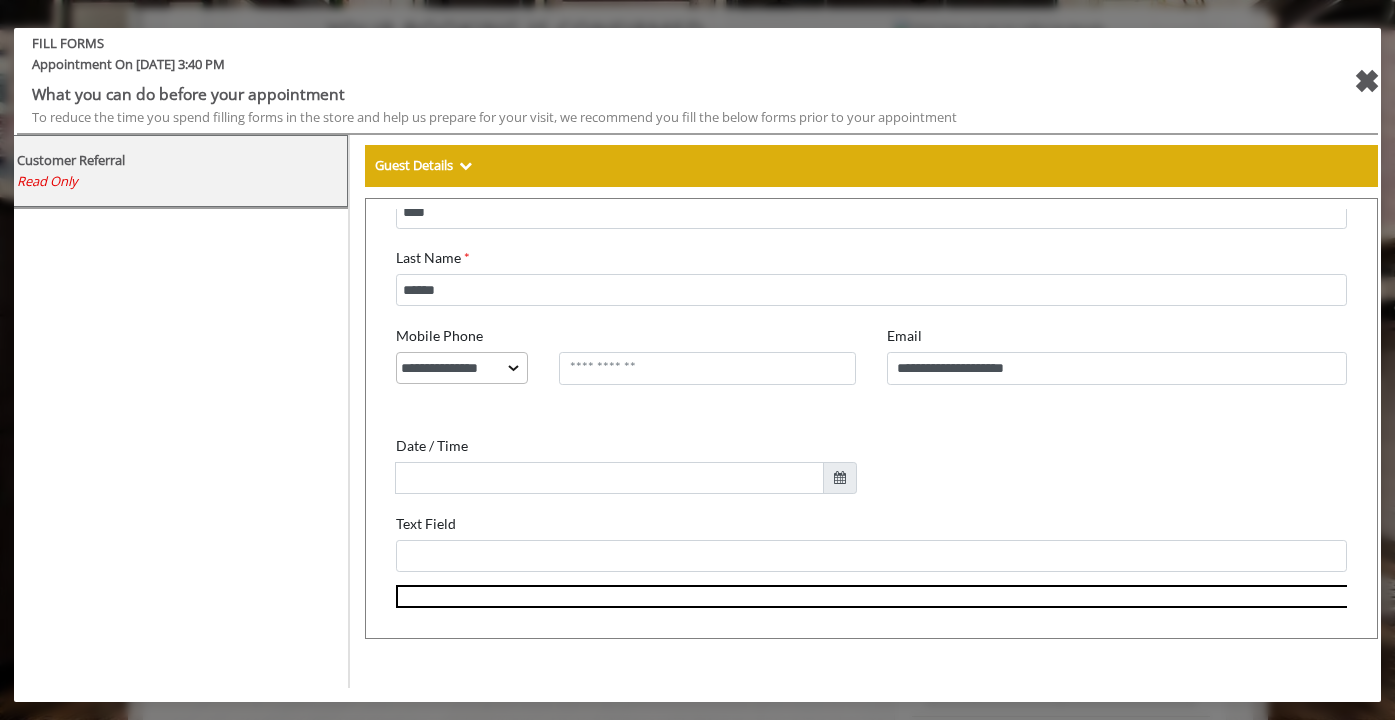 scroll, scrollTop: 160, scrollLeft: 0, axis: vertical 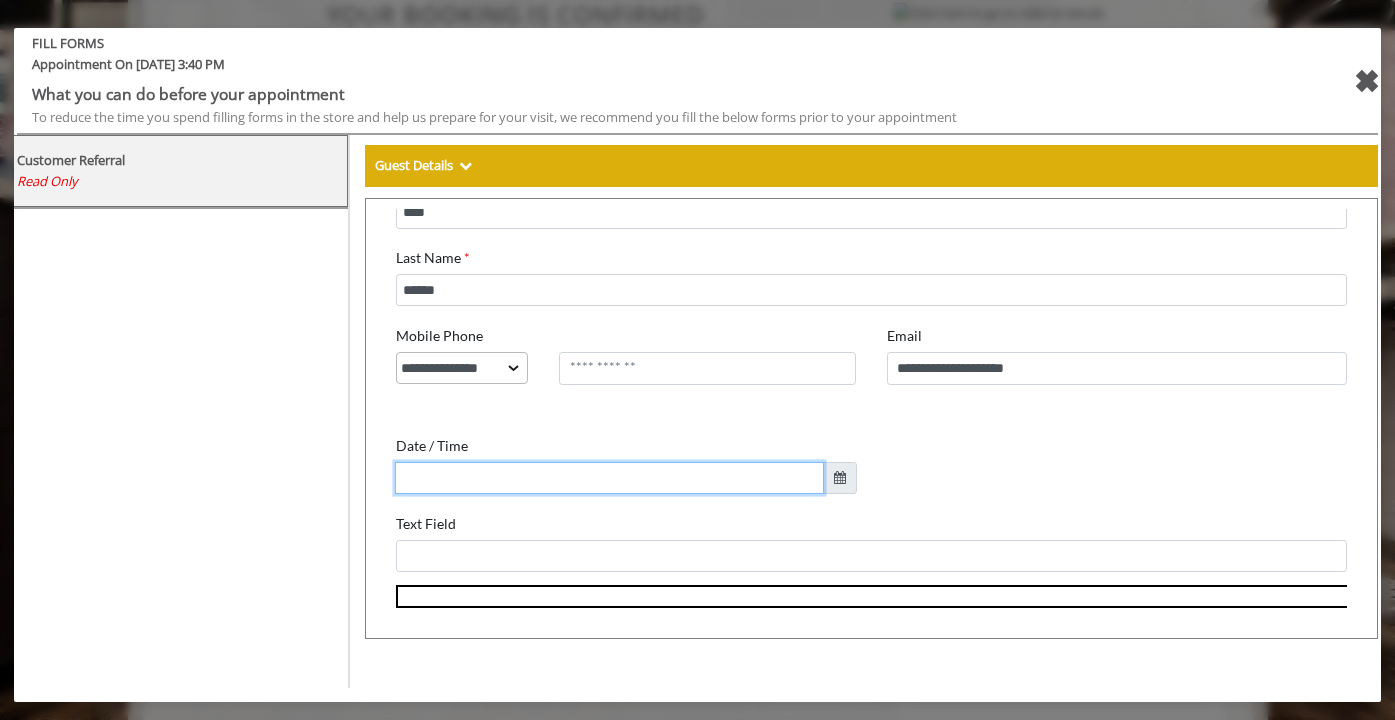 click at bounding box center [597, 467] 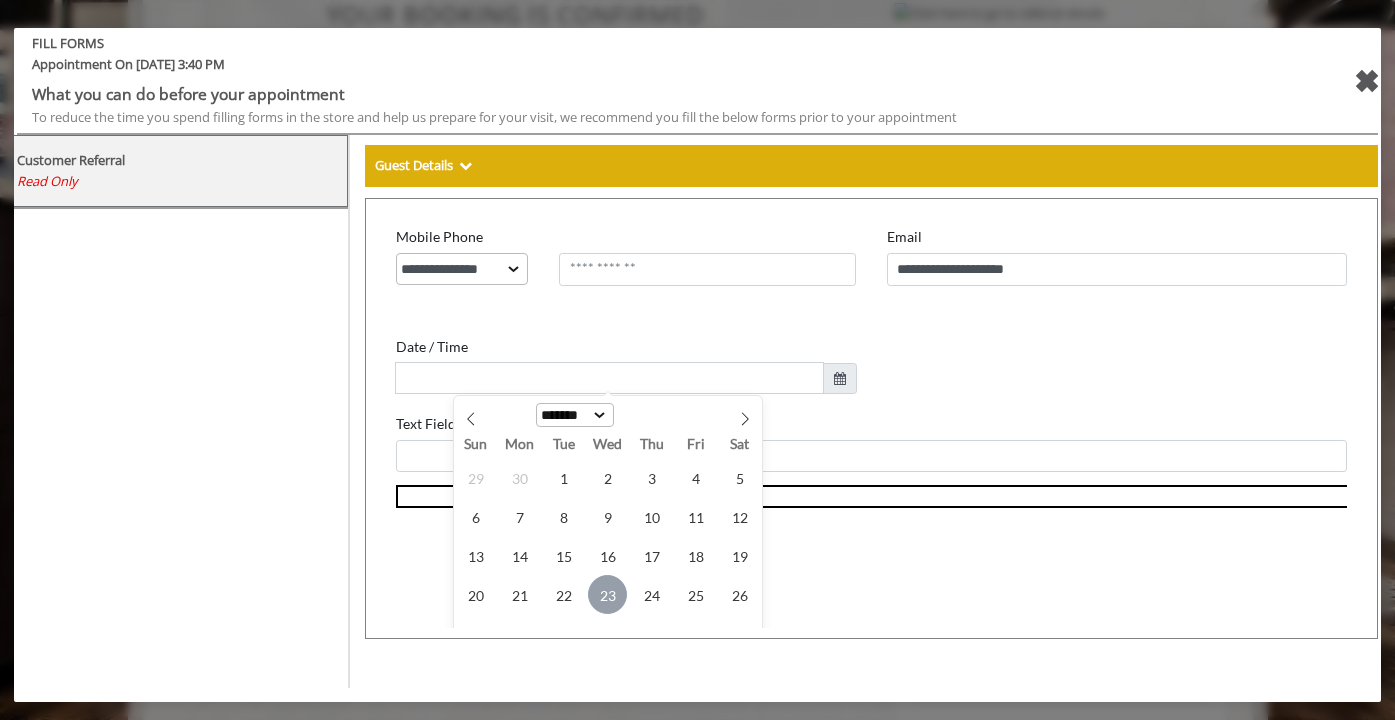 click on "23" at bounding box center [595, 583] 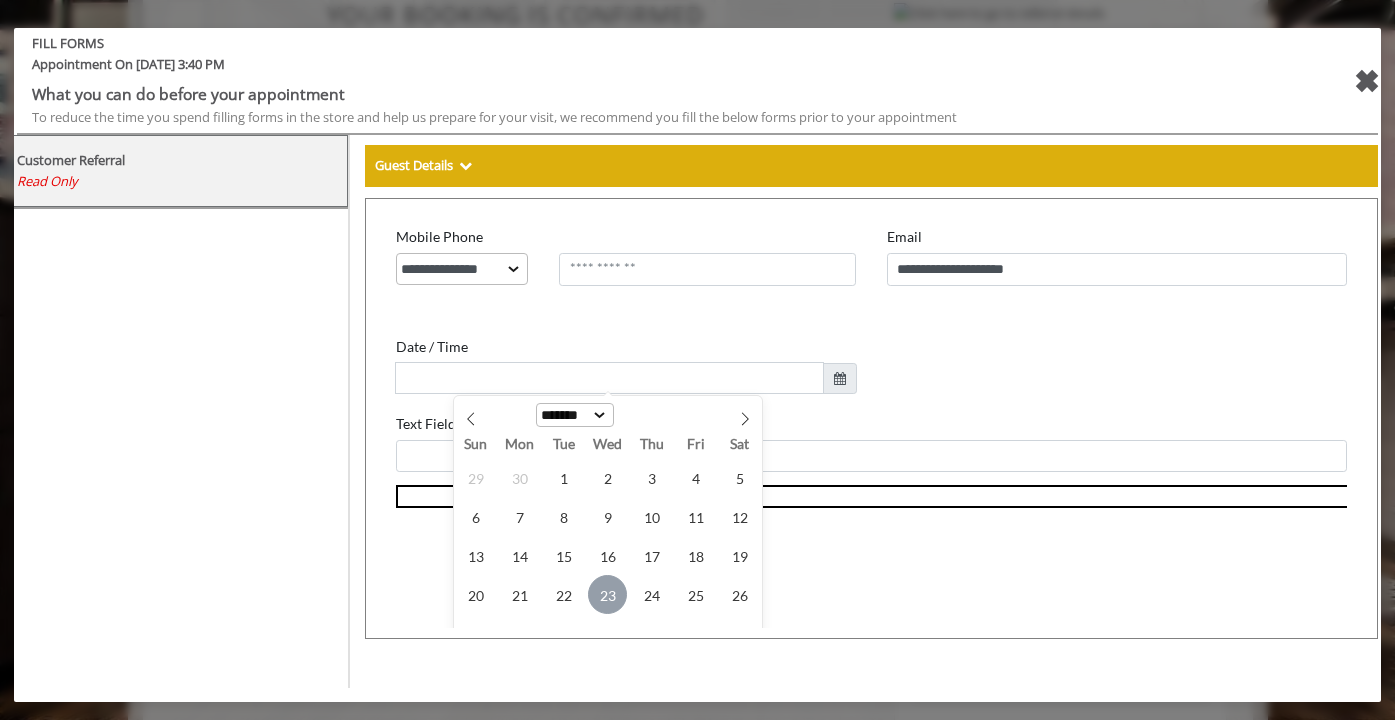 type on "**********" 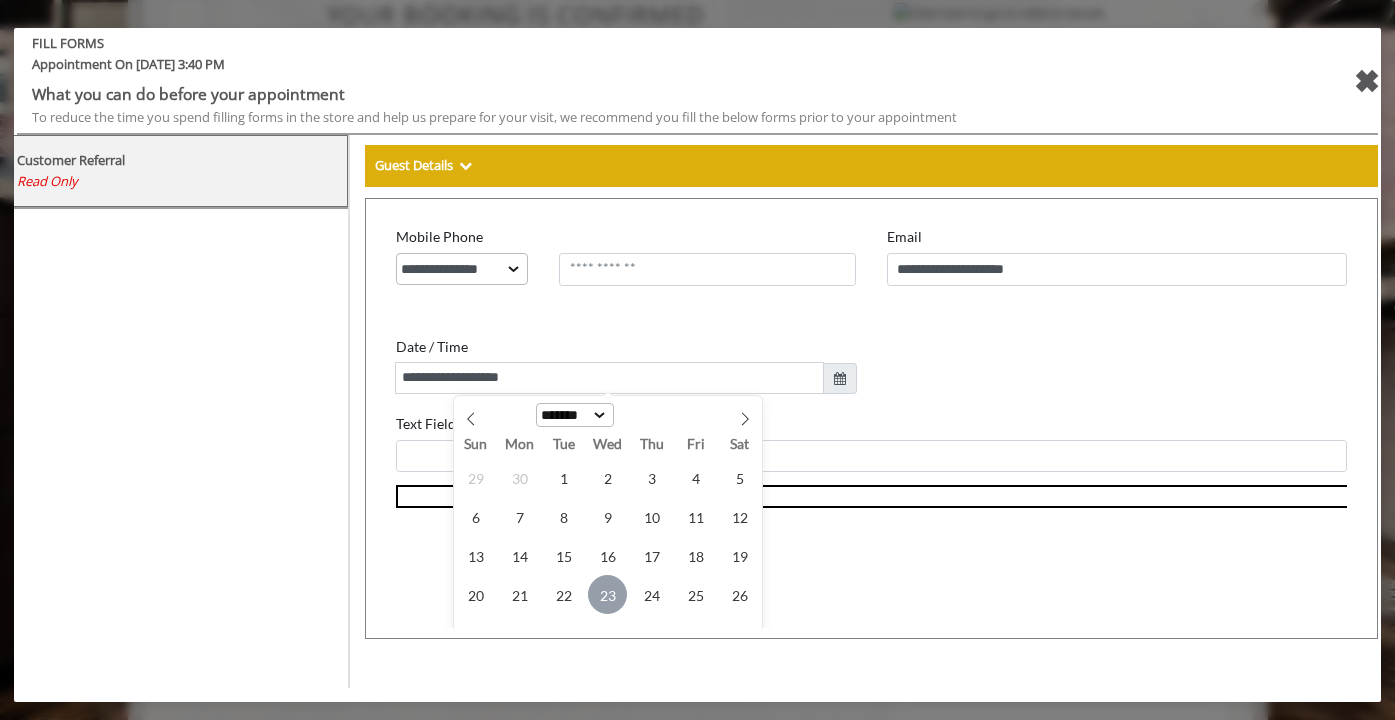 scroll, scrollTop: 413, scrollLeft: 0, axis: vertical 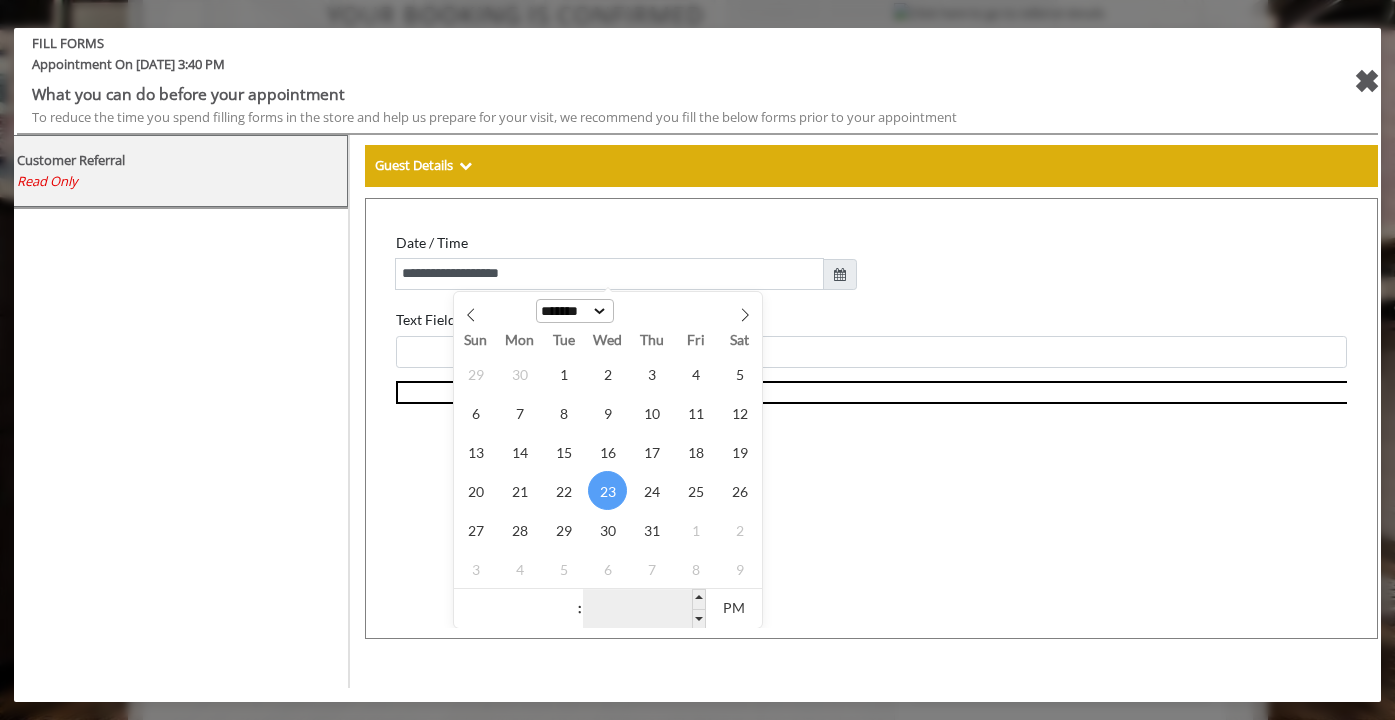 type on "**" 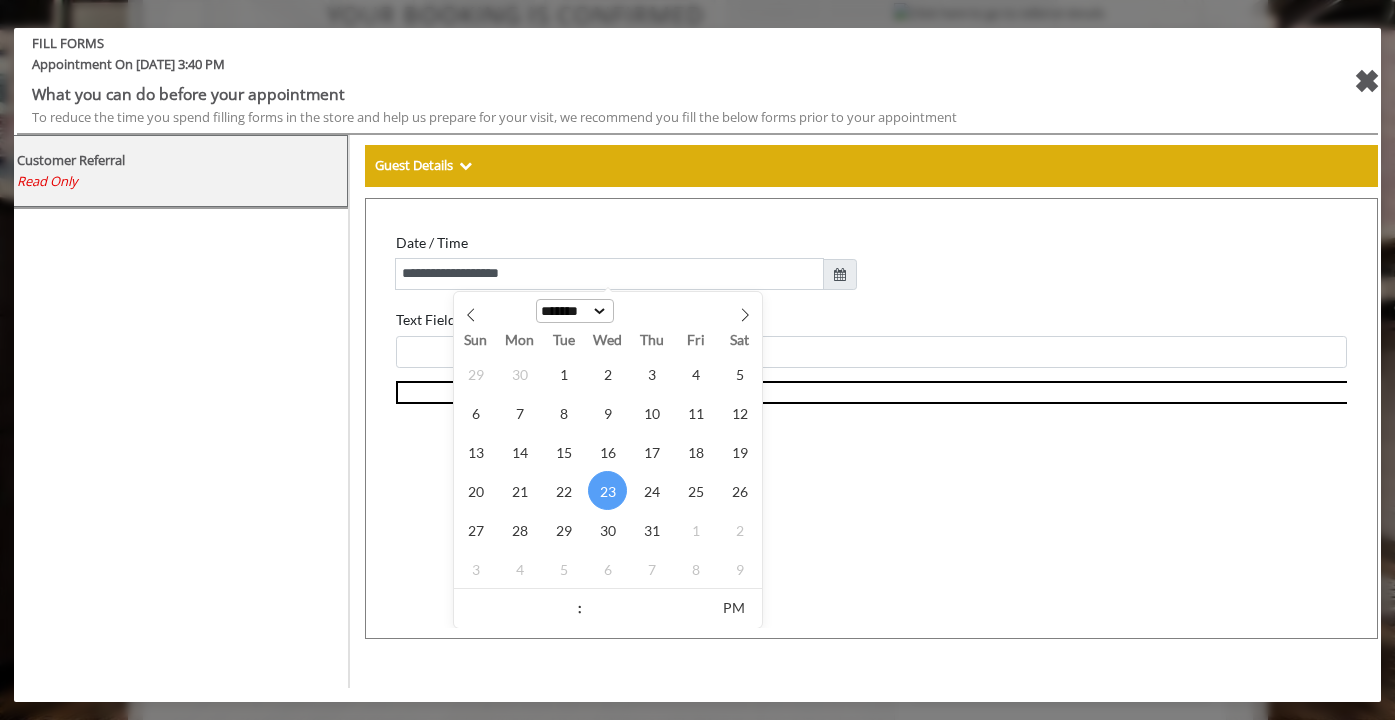 scroll, scrollTop: 216, scrollLeft: 0, axis: vertical 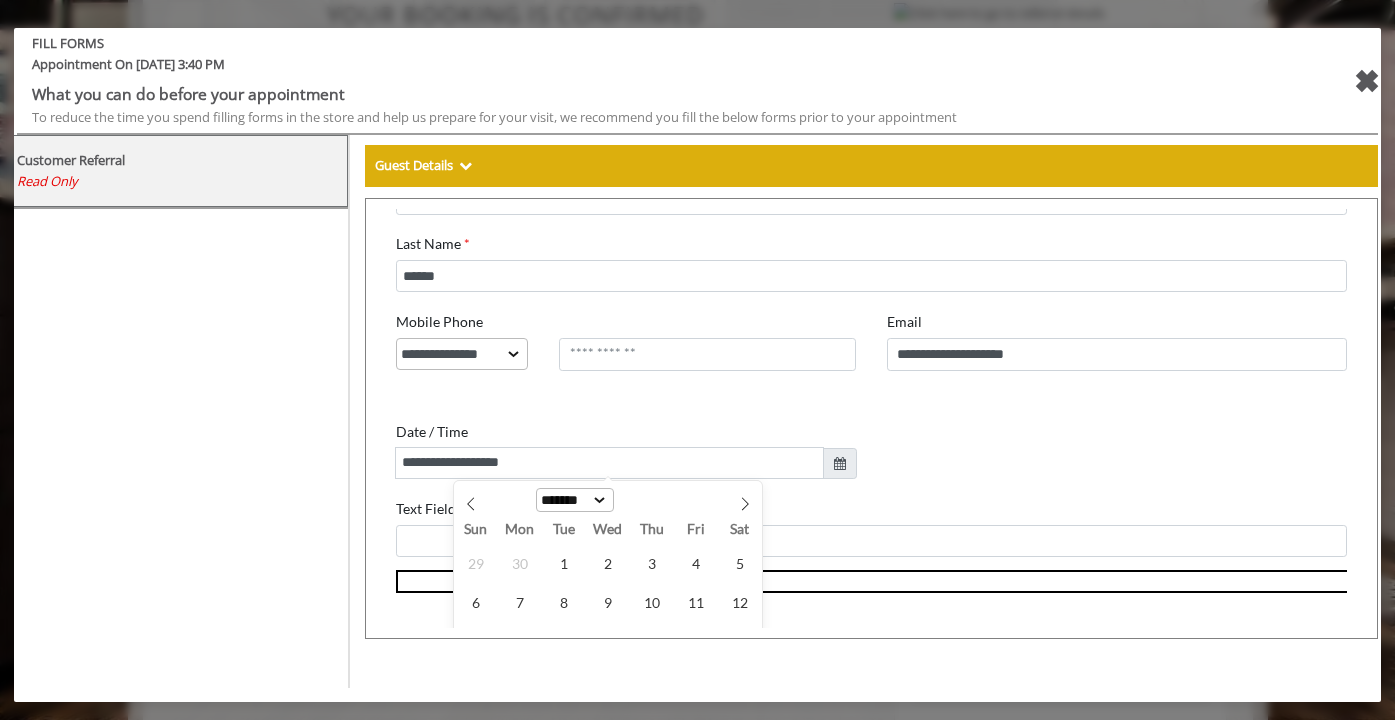 click on "**********" at bounding box center (859, 300) 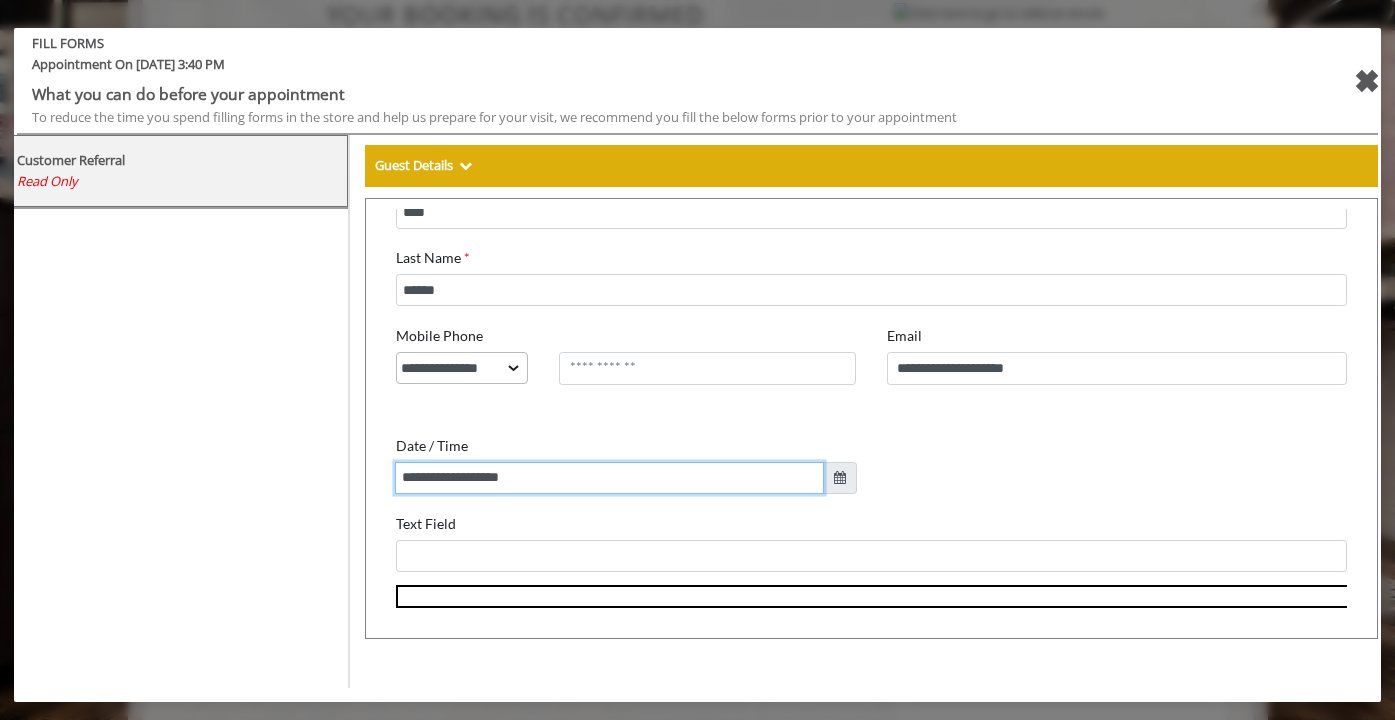 click on "**********" at bounding box center [597, 467] 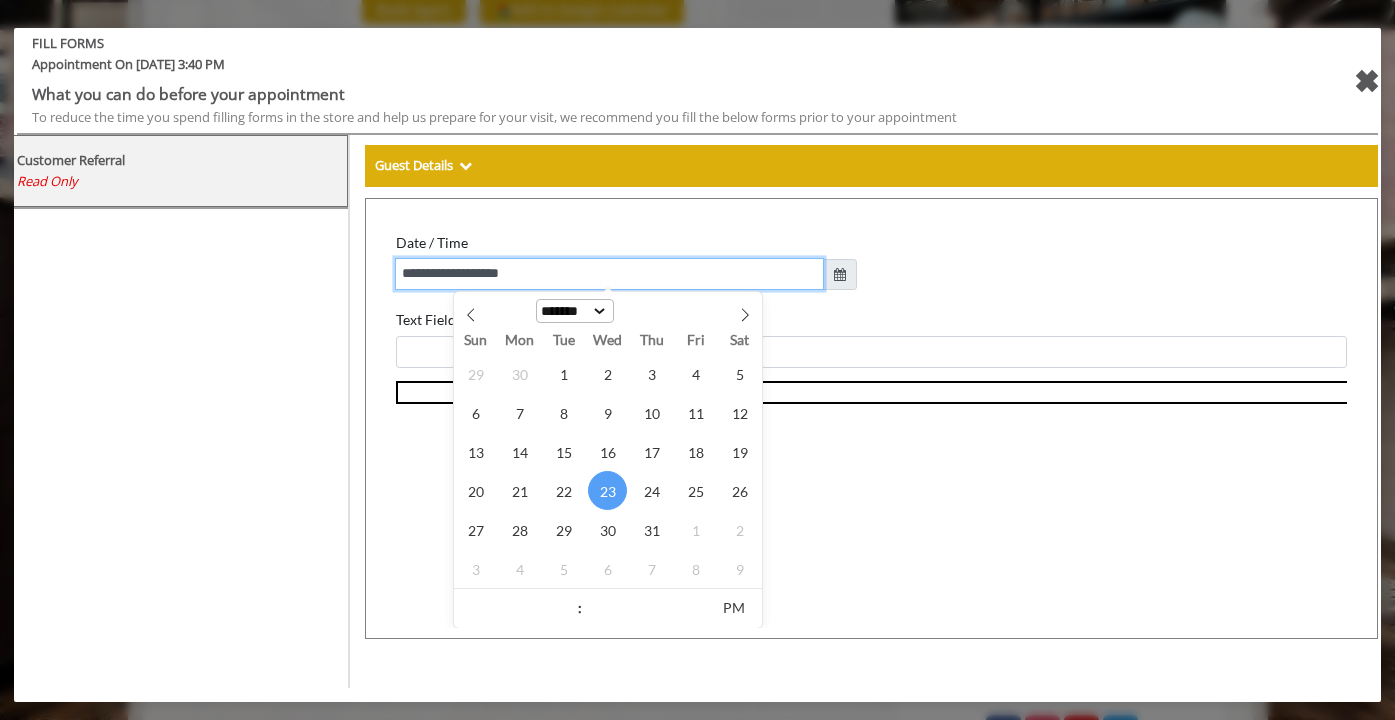 scroll, scrollTop: 518, scrollLeft: 0, axis: vertical 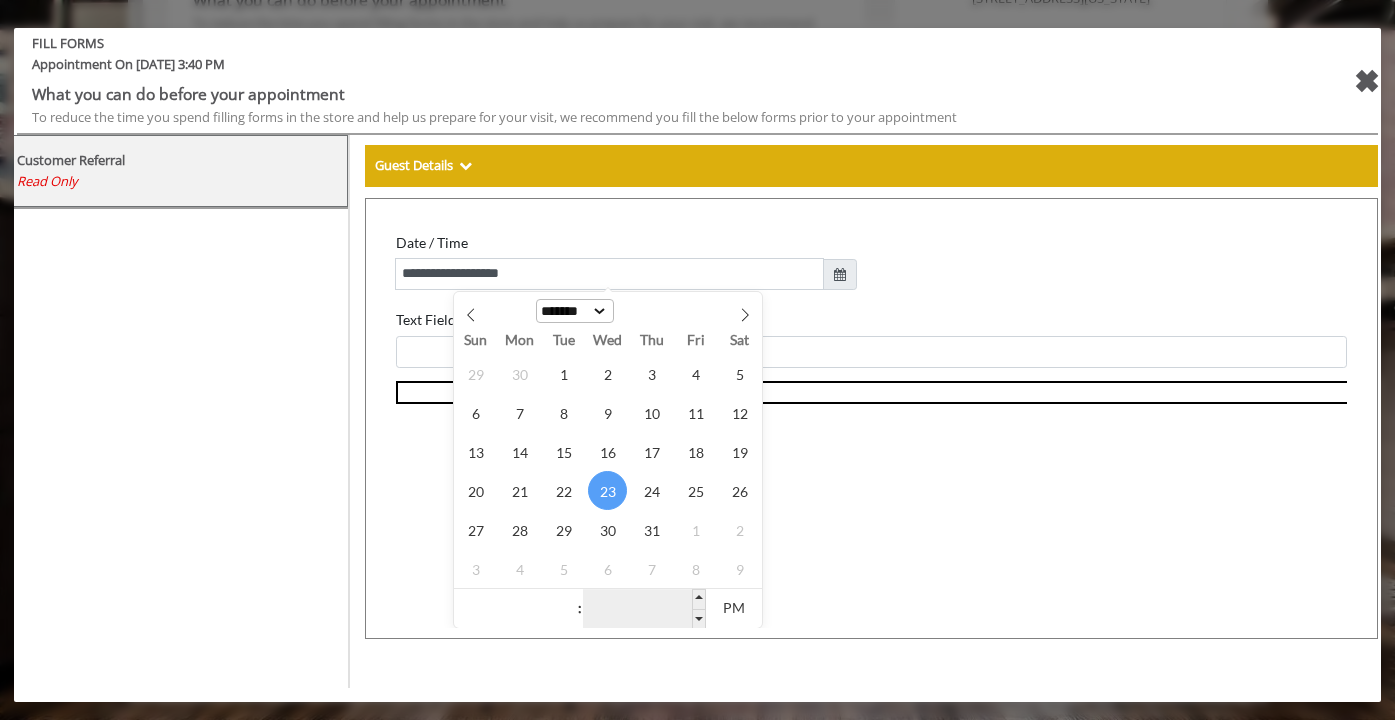 click on "**" at bounding box center (632, 599) 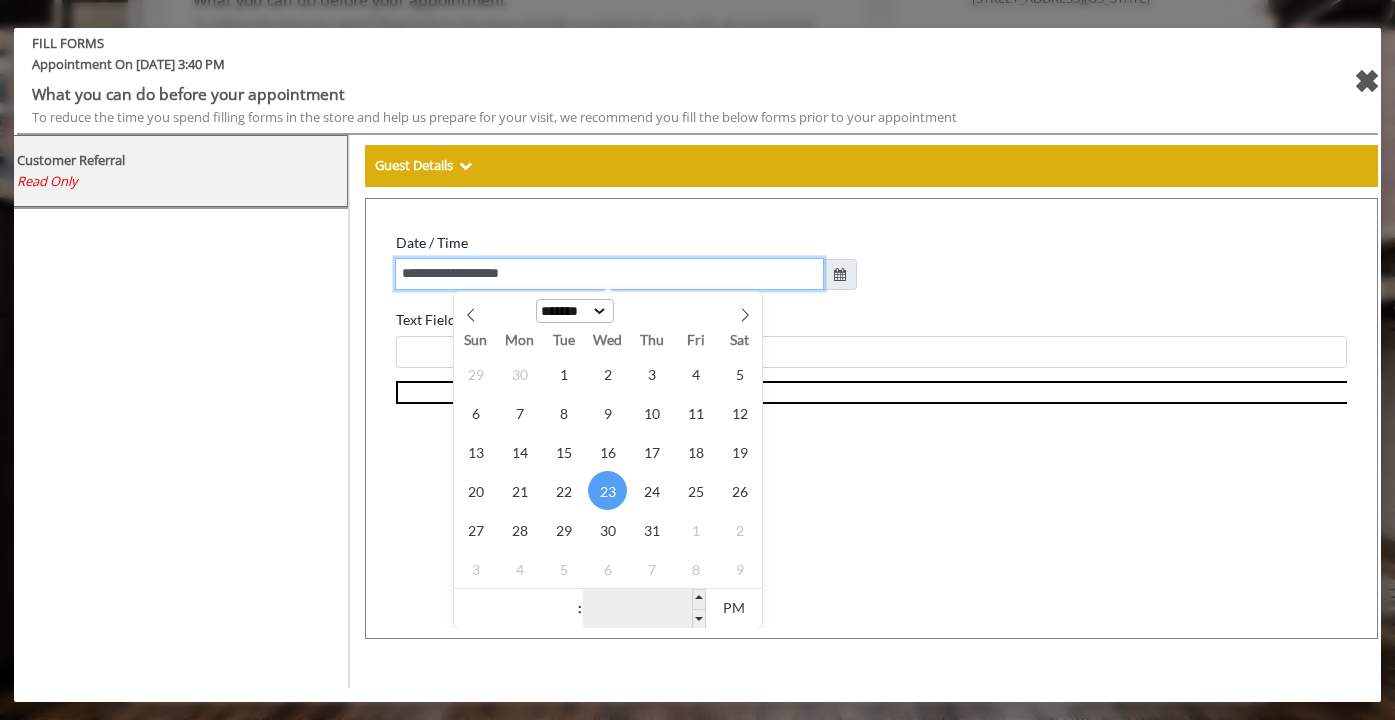 type on "**********" 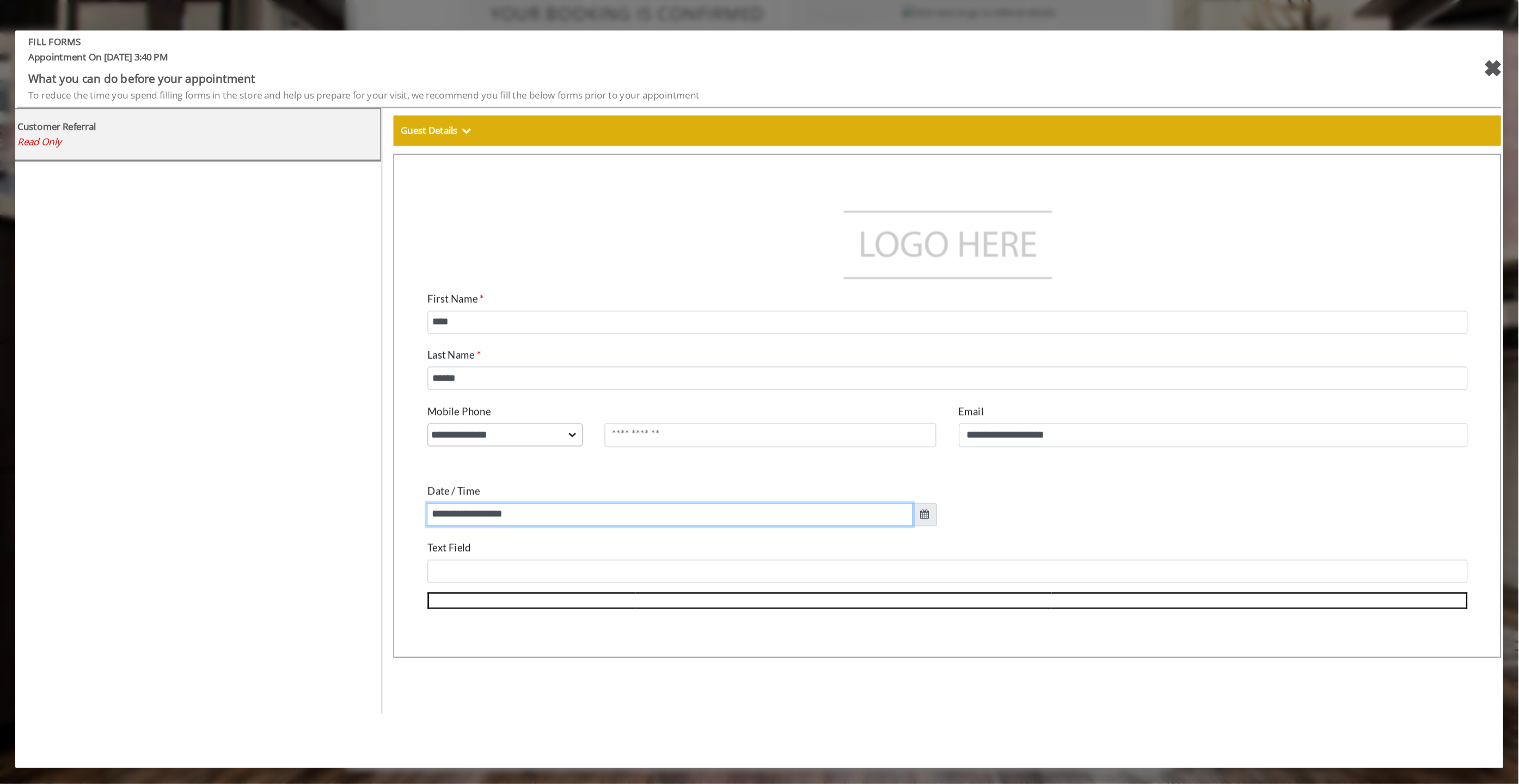 scroll, scrollTop: 0, scrollLeft: 0, axis: both 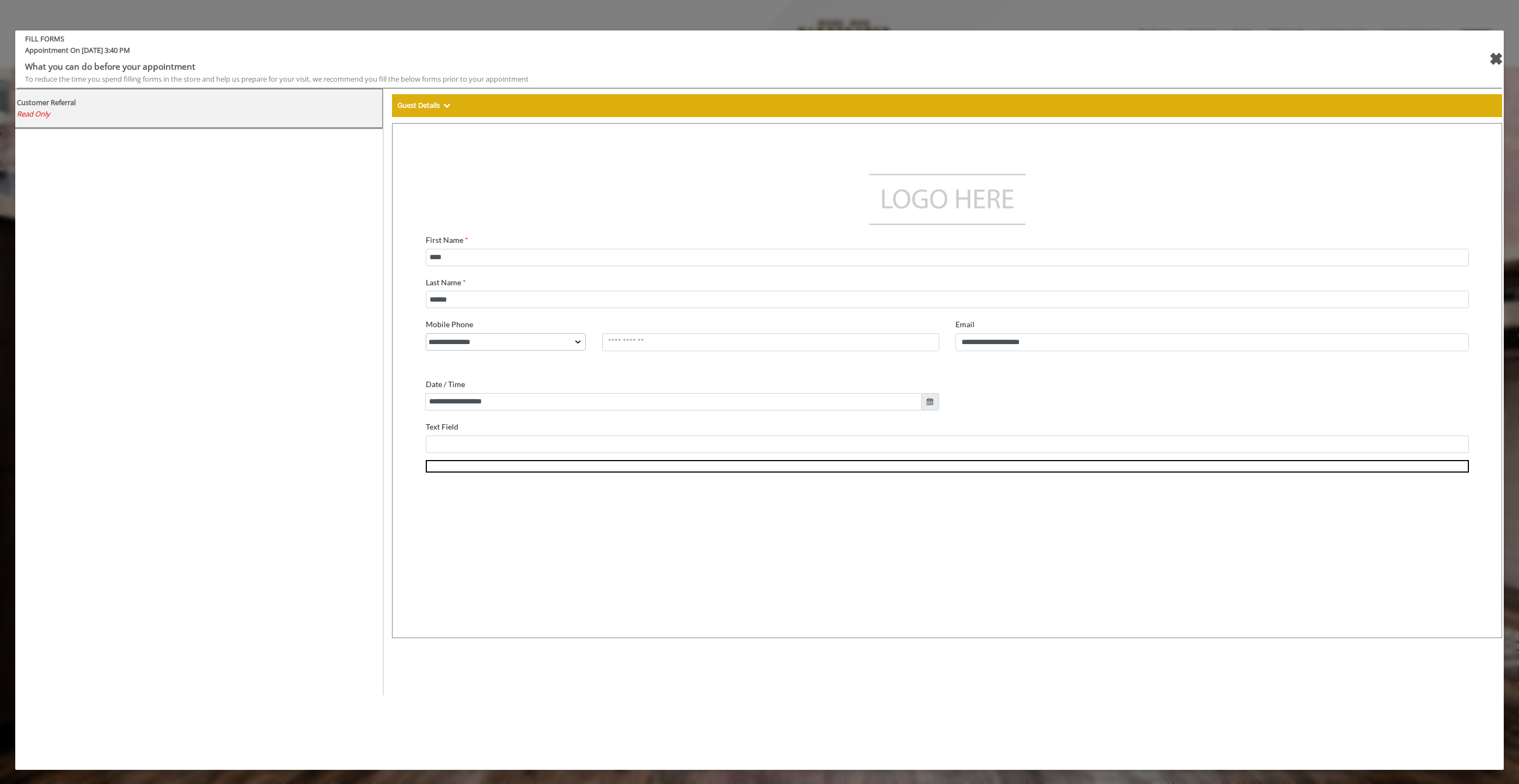 click on "✖" at bounding box center (1496, 59) 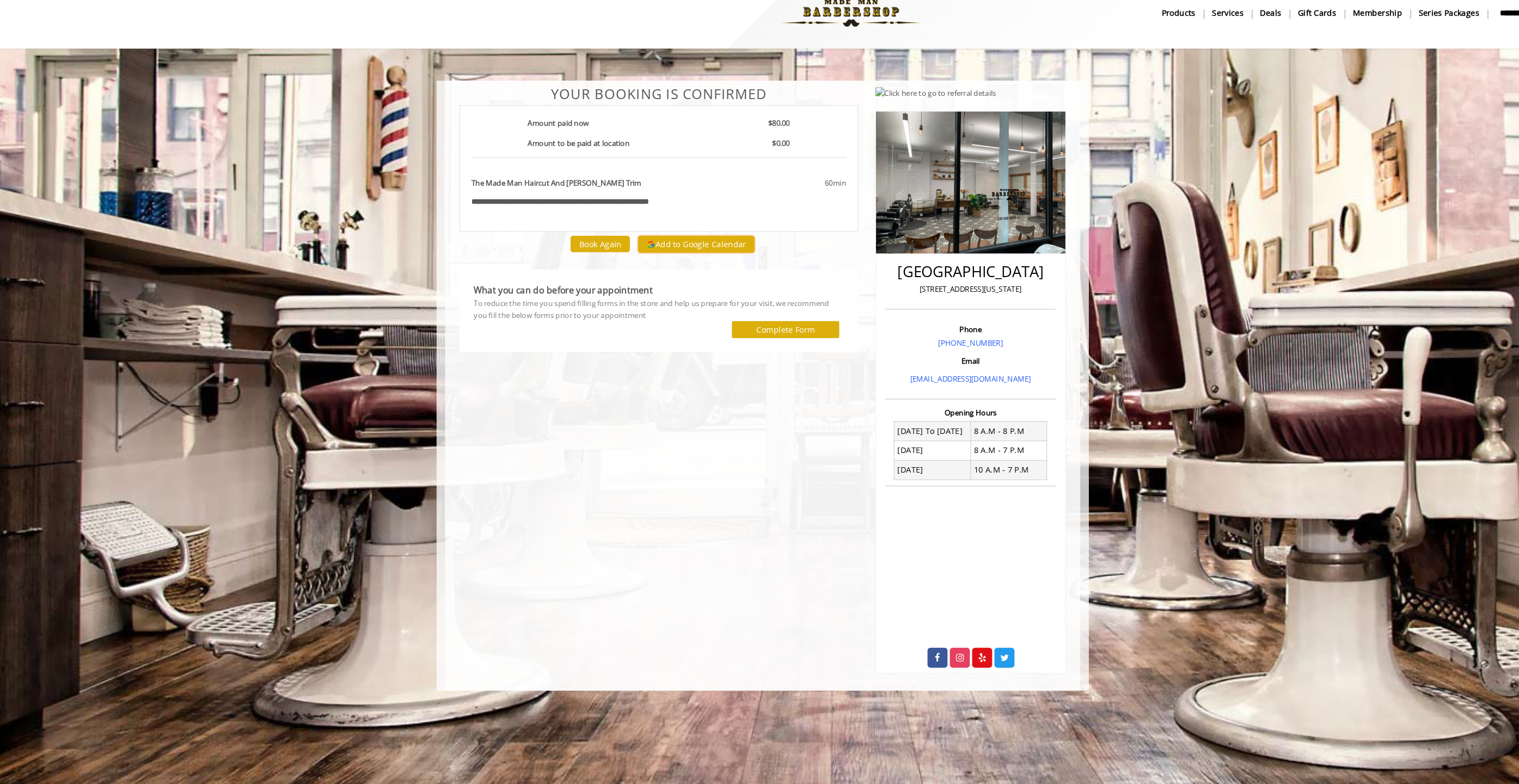 click on "Add to Google Calendar" at bounding box center [696, 254] 